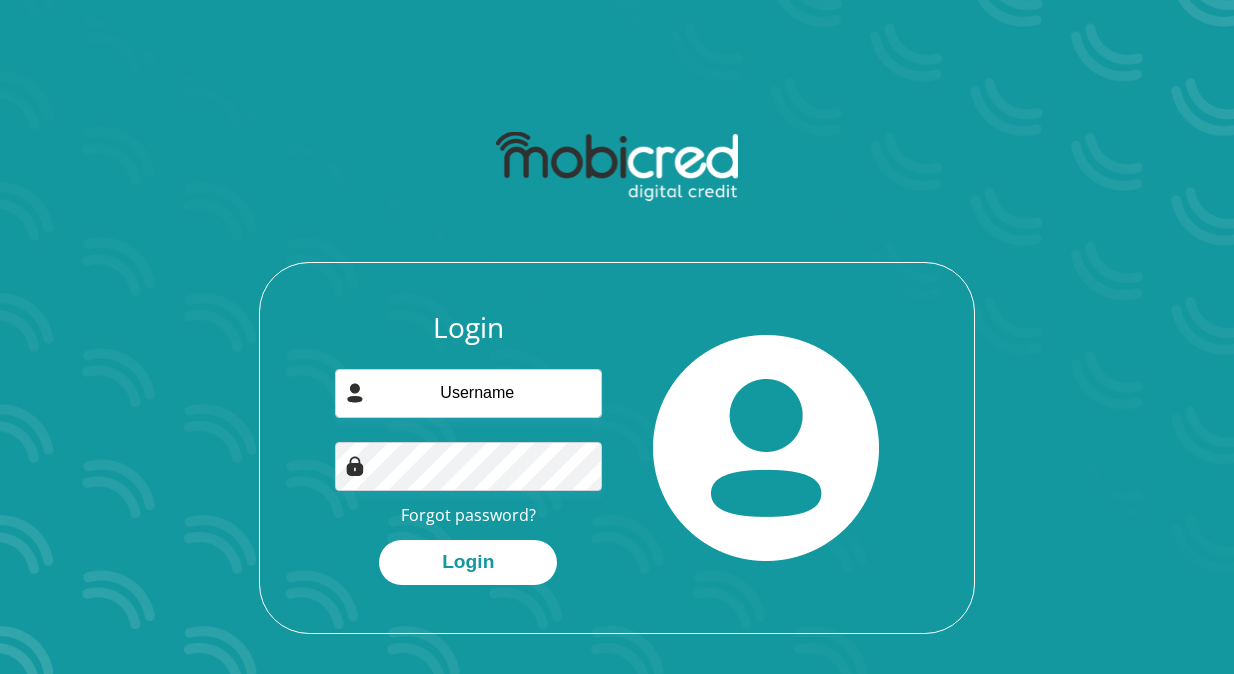scroll, scrollTop: 0, scrollLeft: 0, axis: both 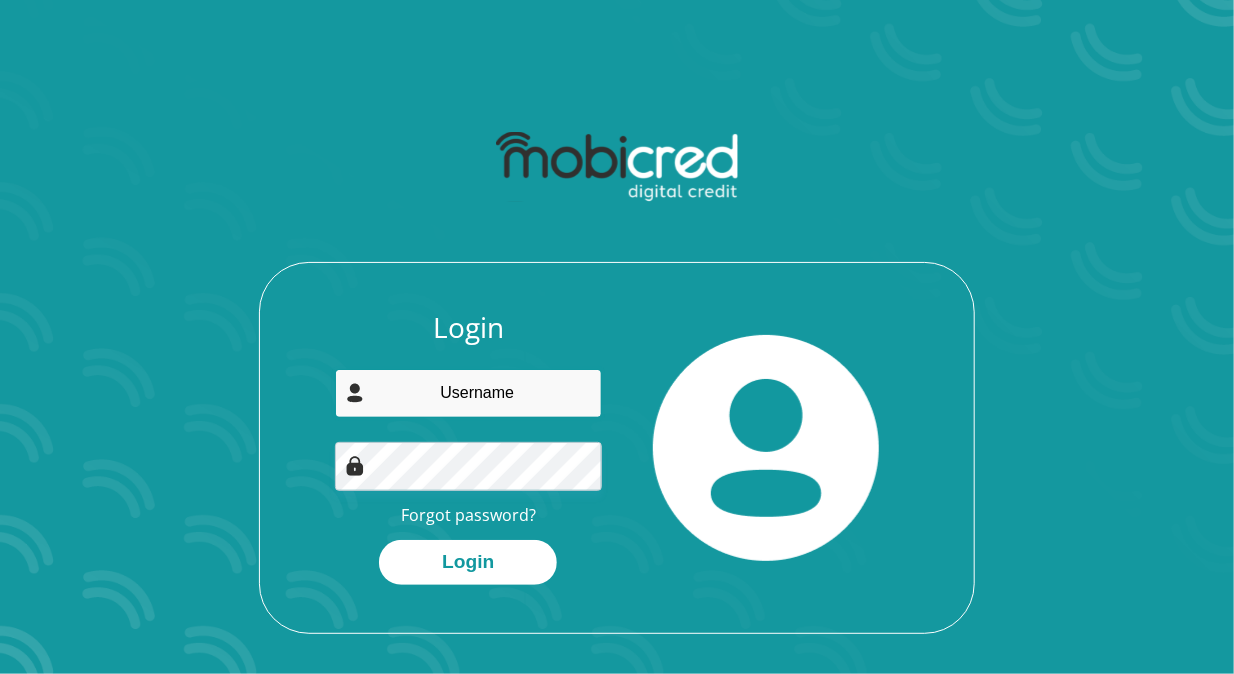 click at bounding box center [469, 393] 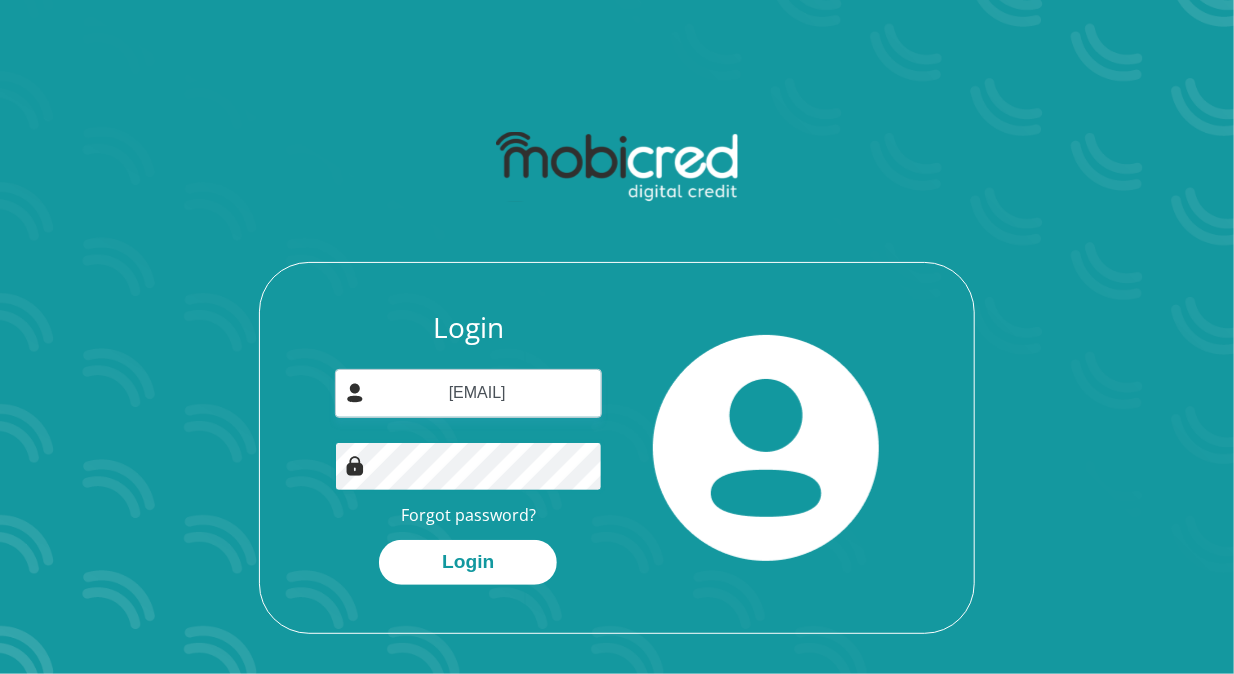 click on "Login" at bounding box center [468, 562] 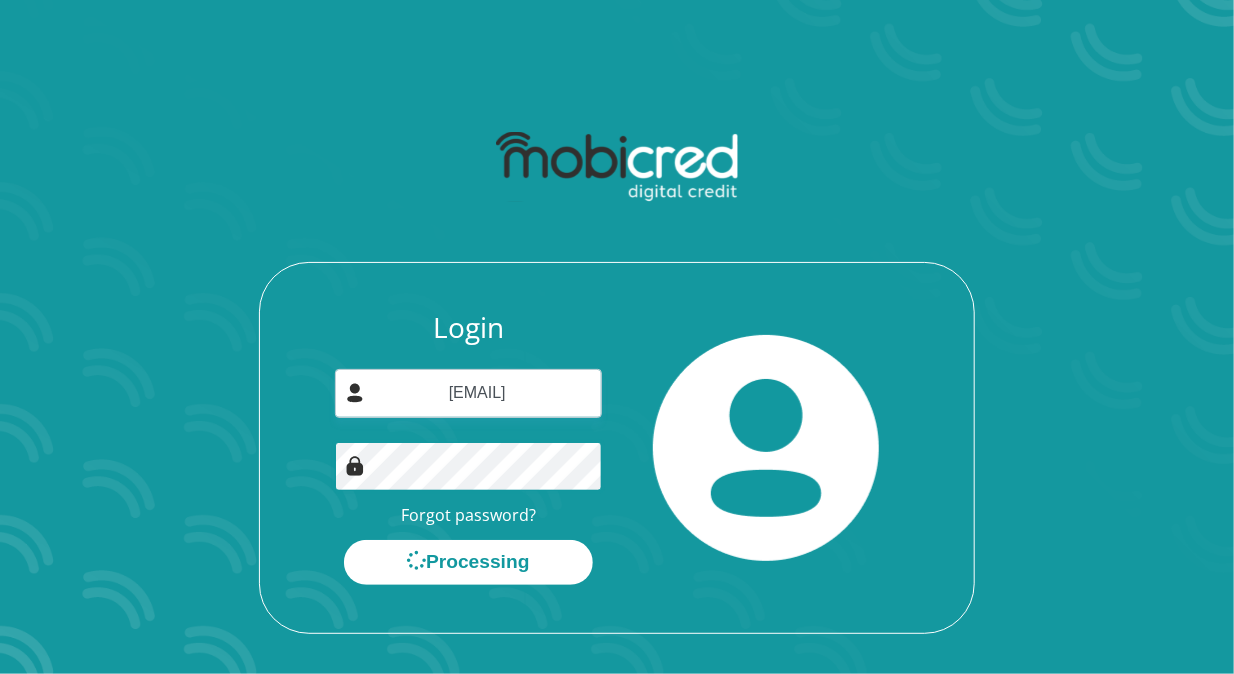 scroll, scrollTop: 0, scrollLeft: 0, axis: both 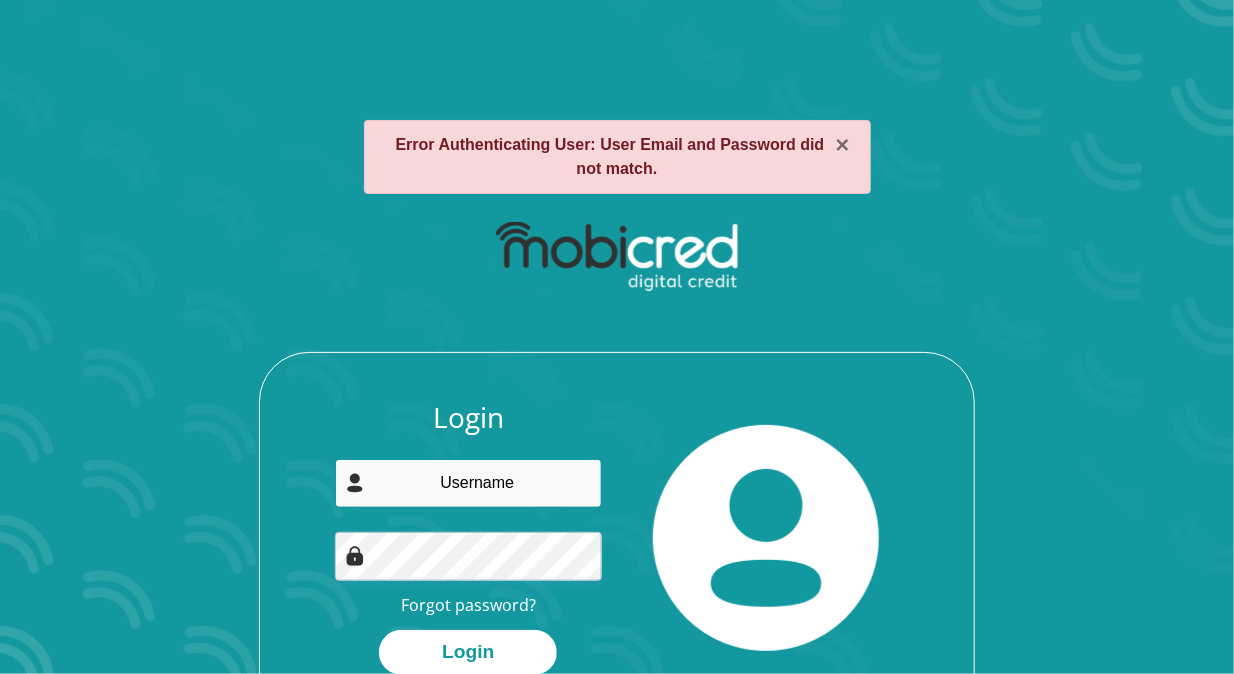 click at bounding box center [469, 483] 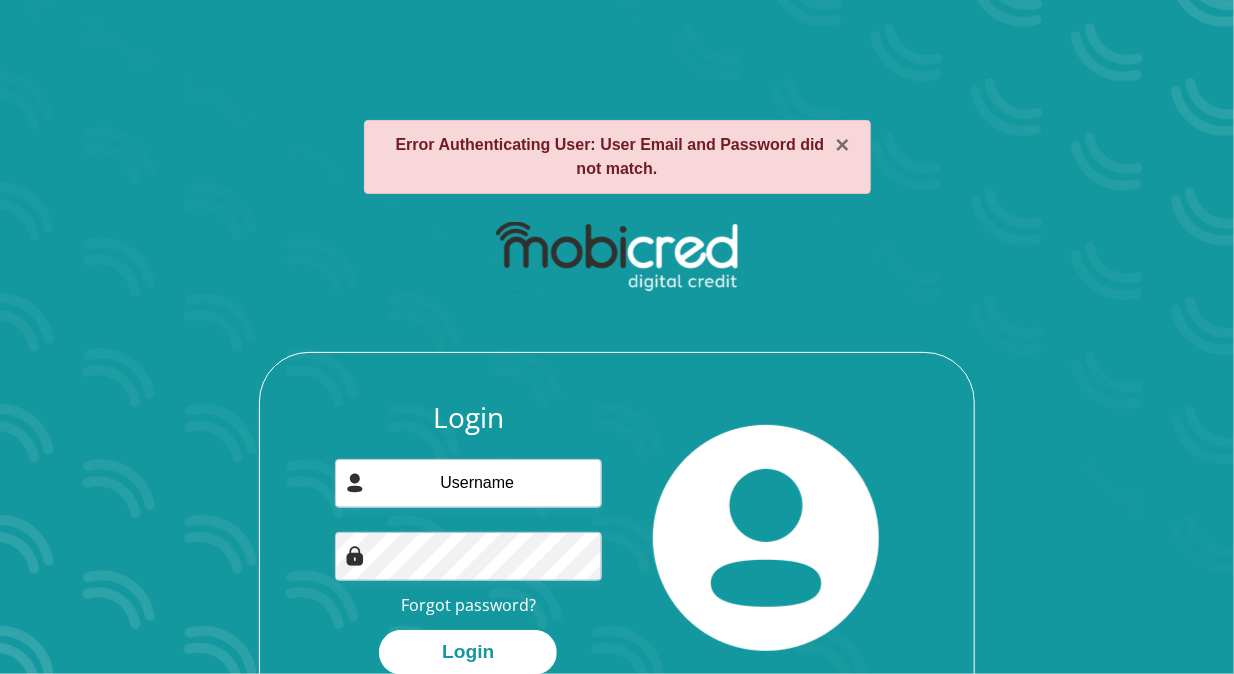 drag, startPoint x: 619, startPoint y: 637, endPoint x: 584, endPoint y: 633, distance: 35.22783 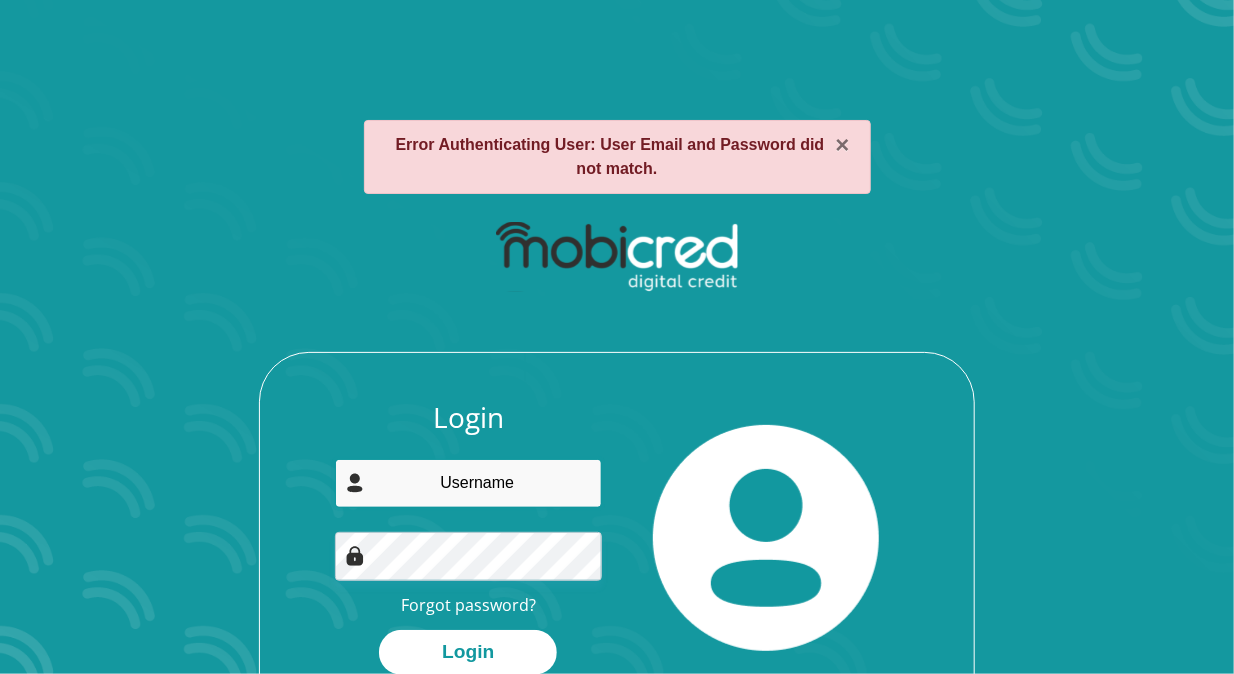 click at bounding box center (469, 483) 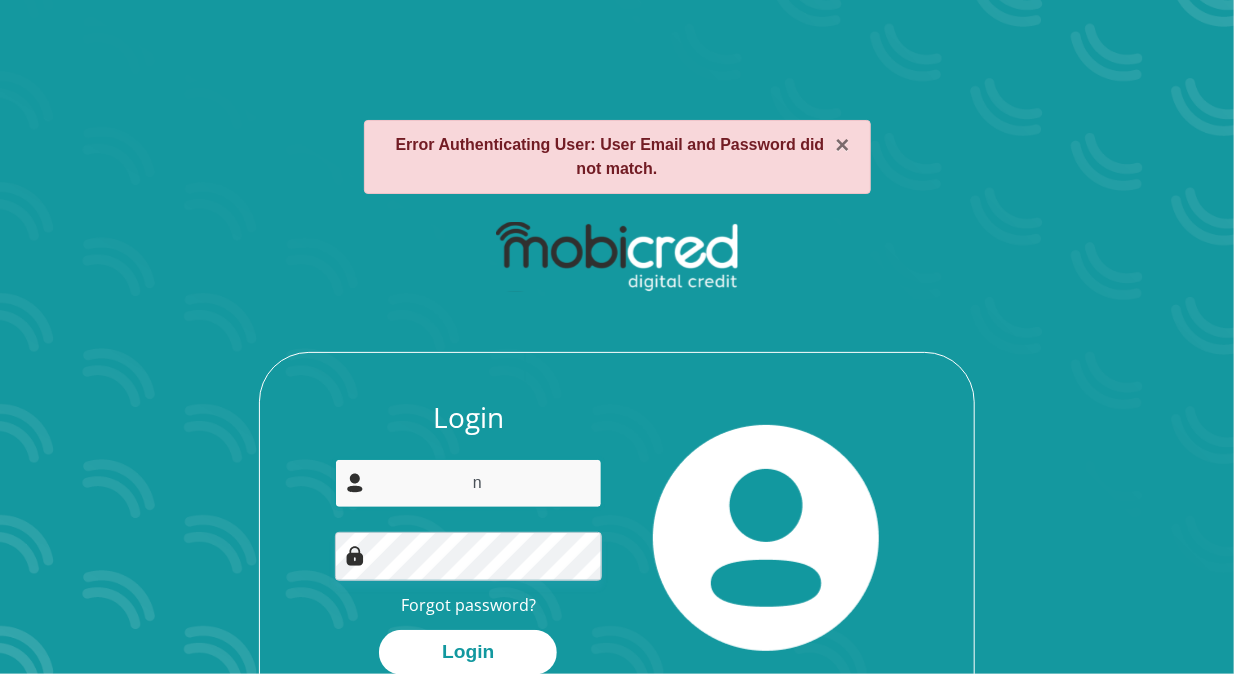 type on "[EMAIL]" 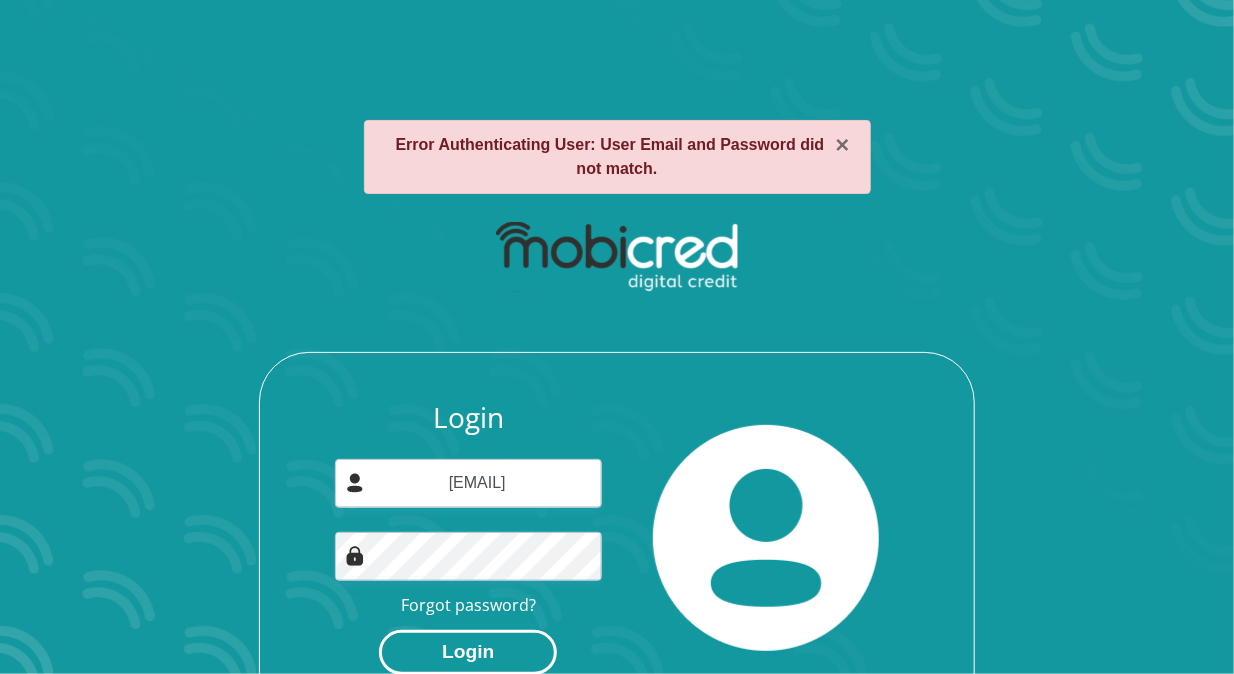 click on "Login" at bounding box center (468, 652) 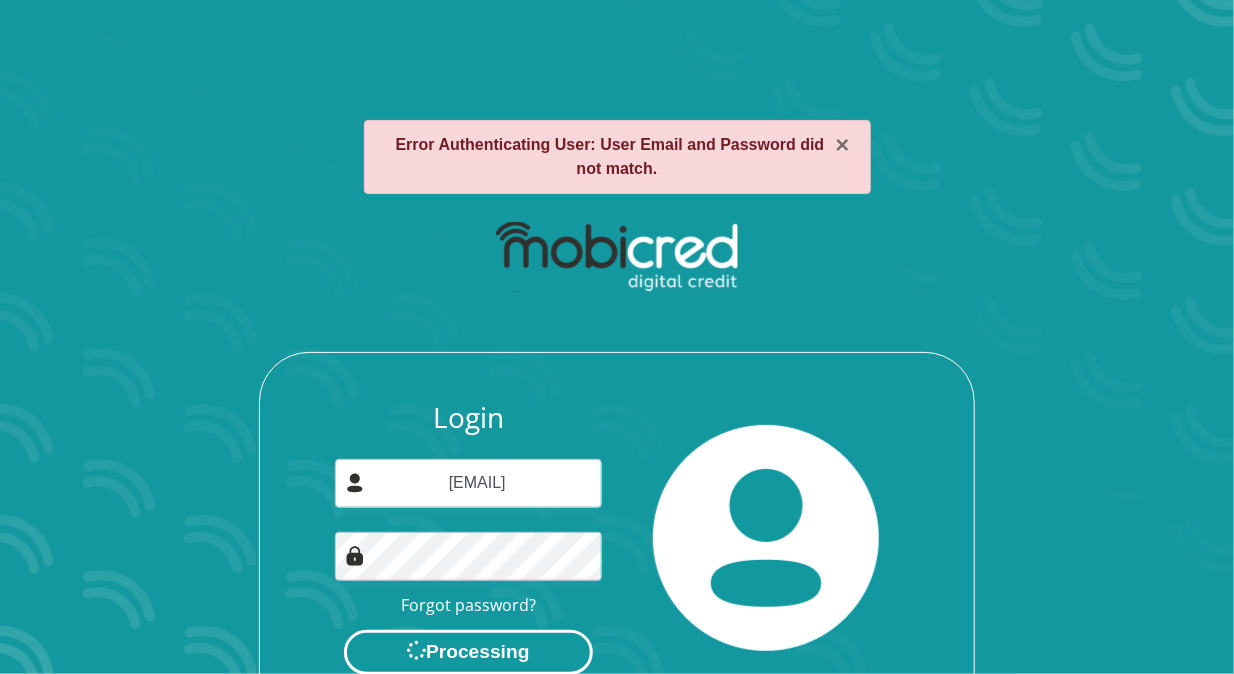scroll, scrollTop: 0, scrollLeft: 0, axis: both 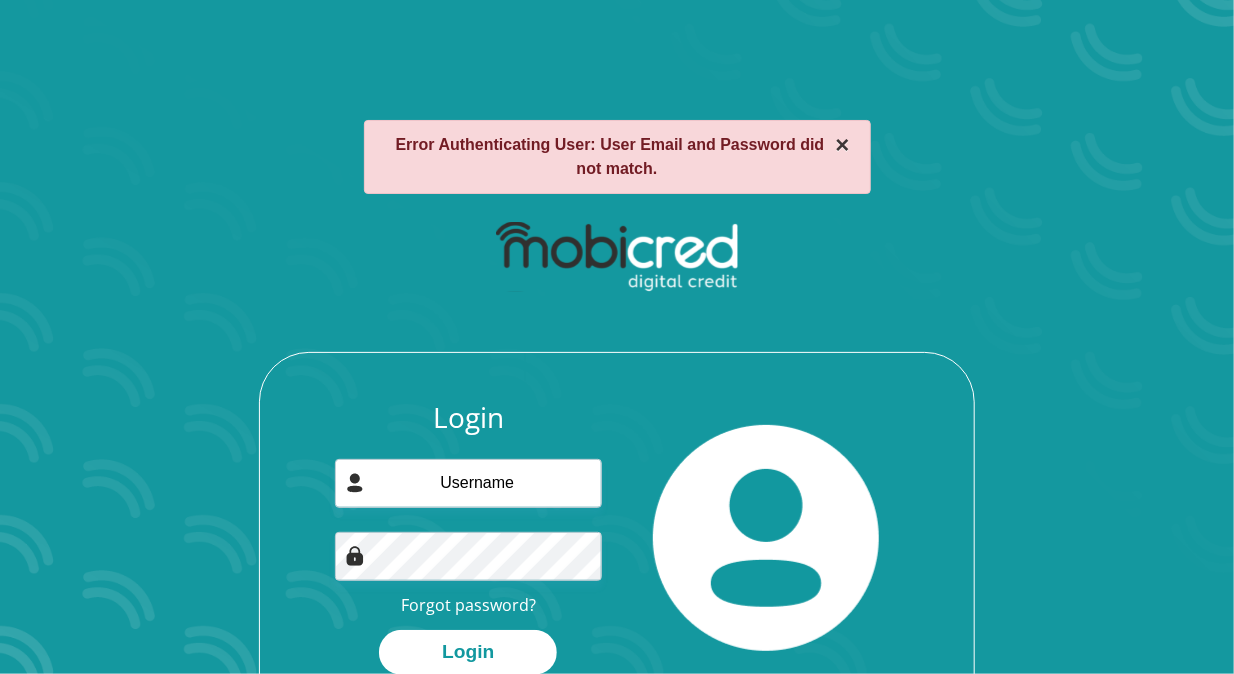 click on "×" at bounding box center (842, 145) 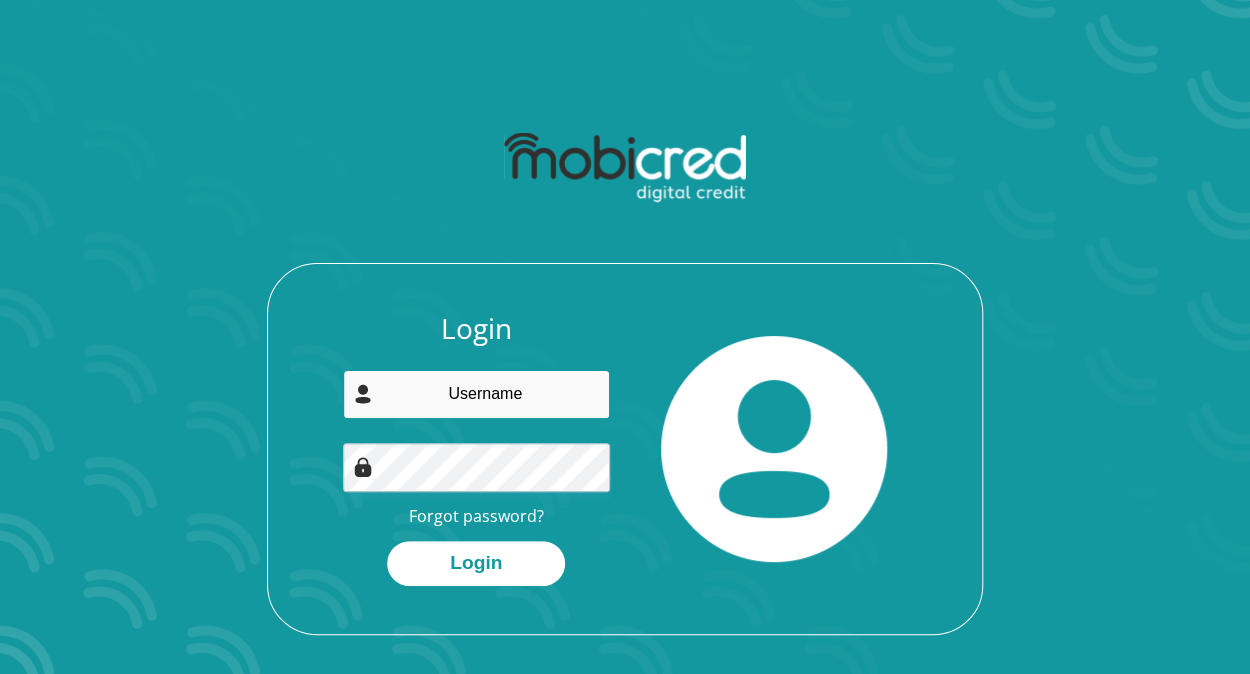 click at bounding box center [477, 394] 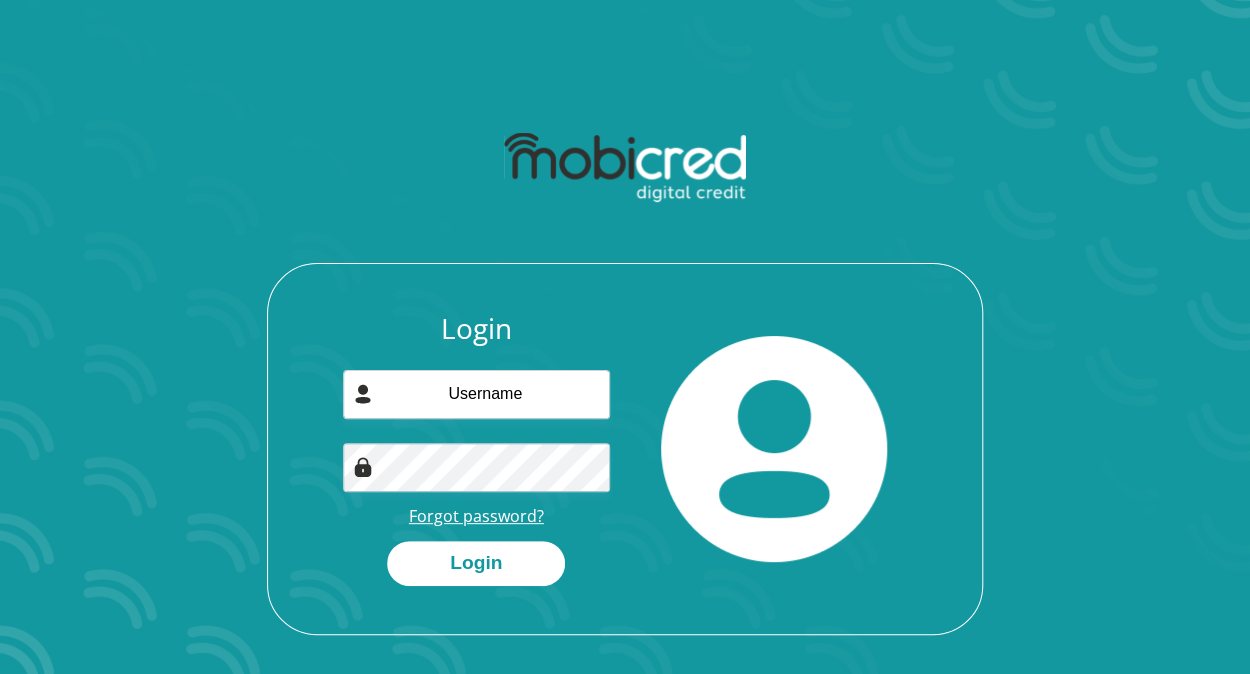 click on "Forgot password?" at bounding box center [476, 516] 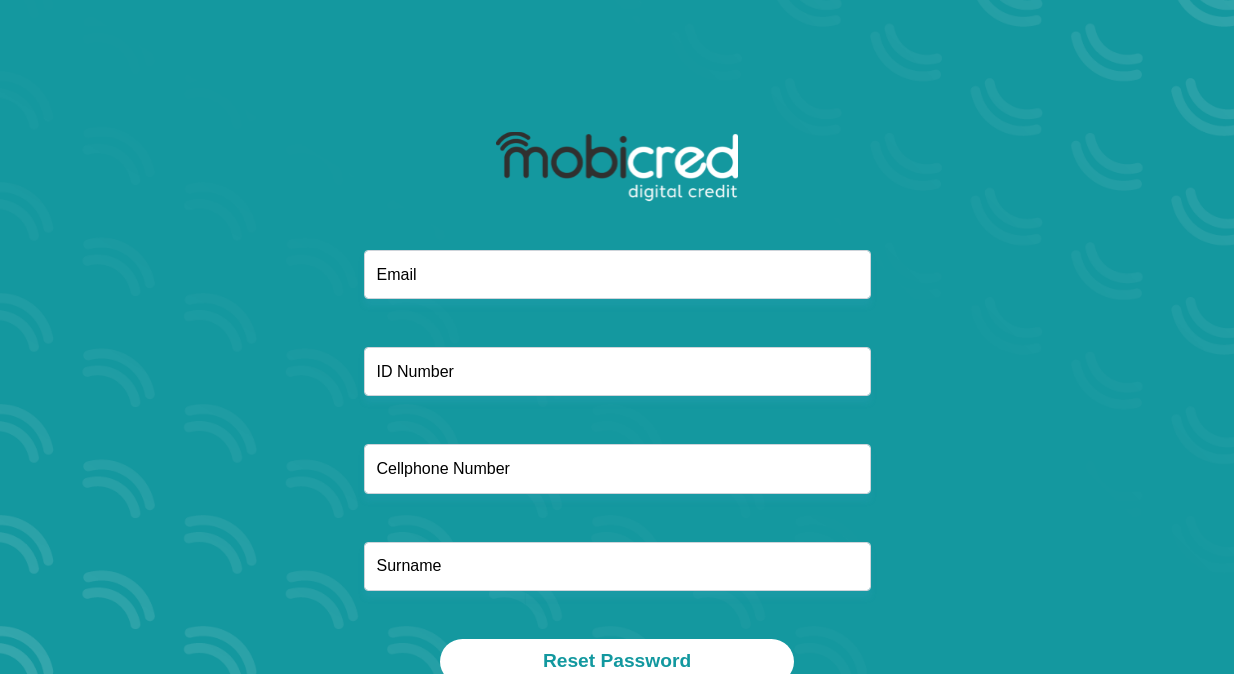 scroll, scrollTop: 0, scrollLeft: 0, axis: both 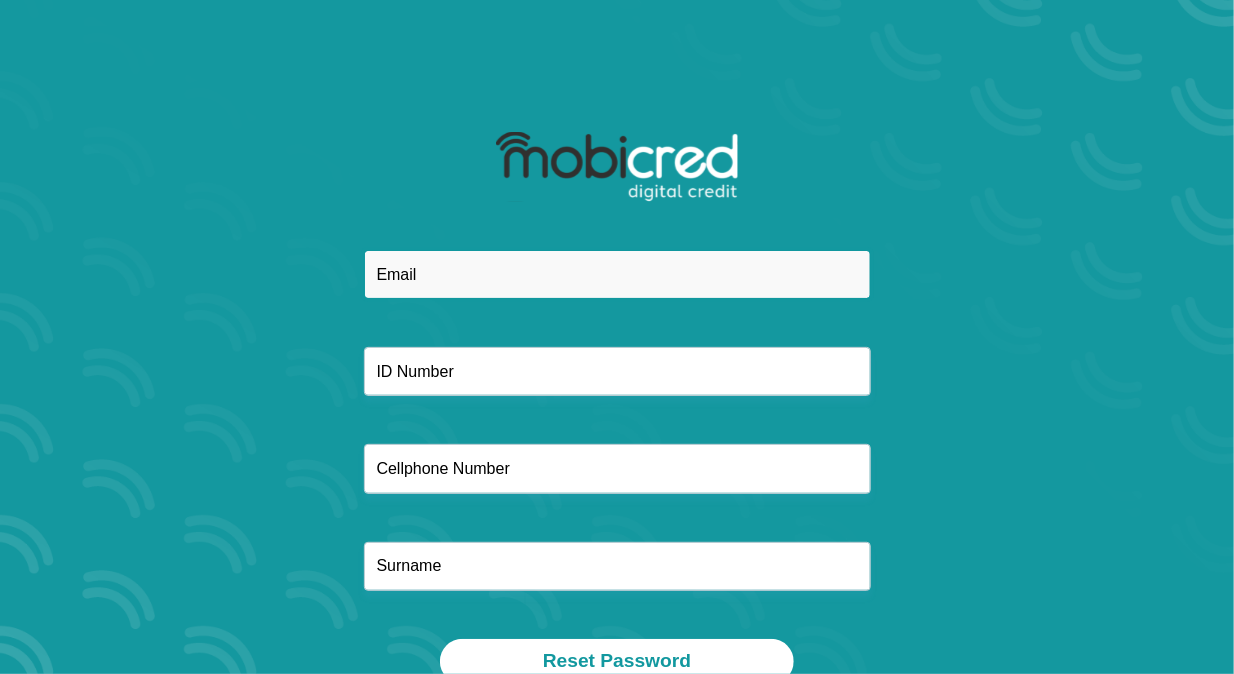 click at bounding box center [617, 274] 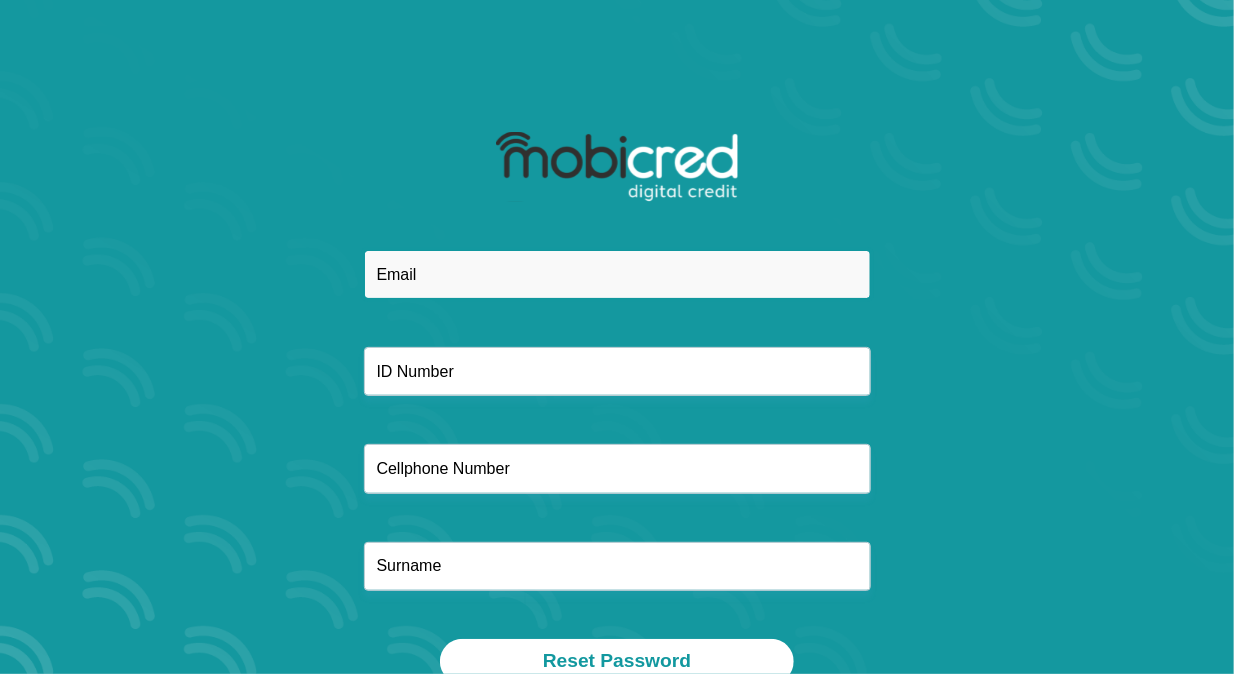 type on "[EMAIL]" 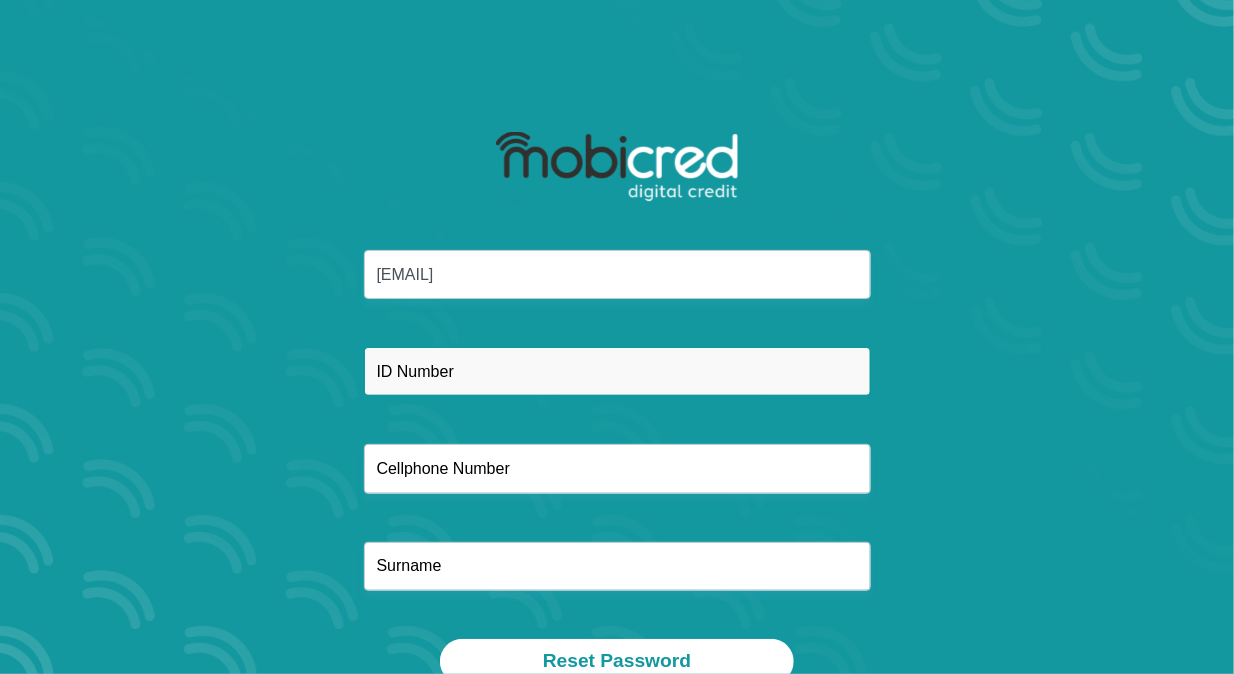 click at bounding box center (617, 371) 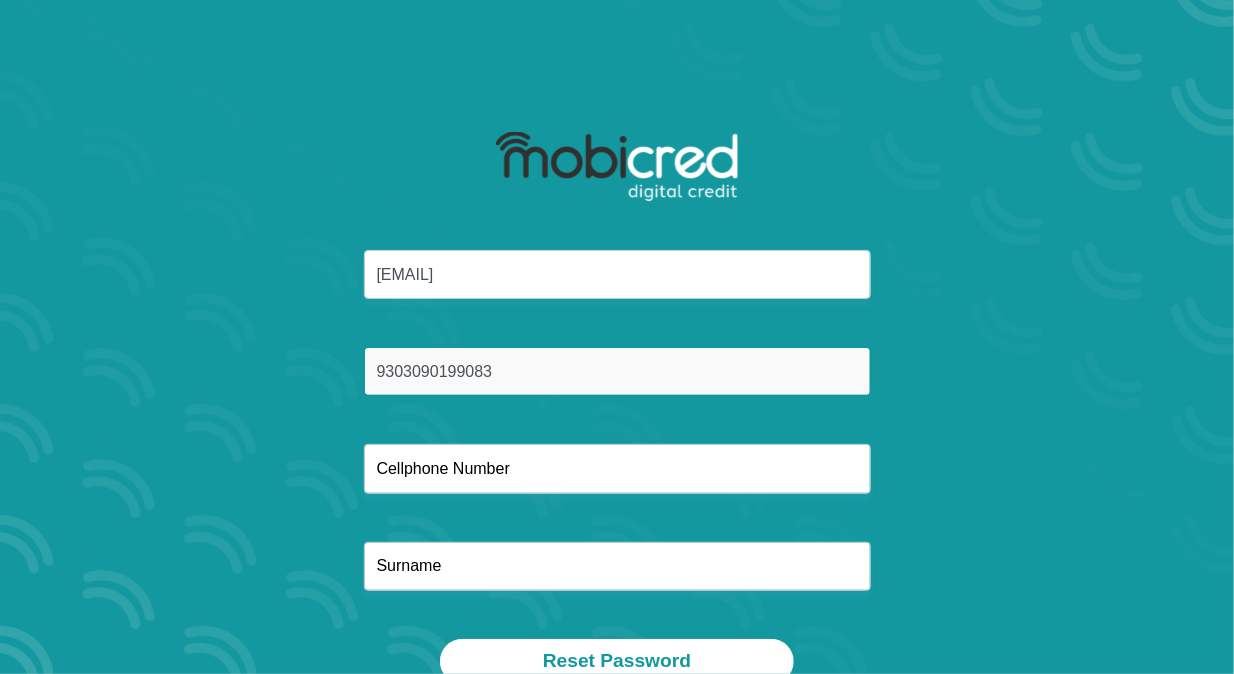 type on "9303090199083" 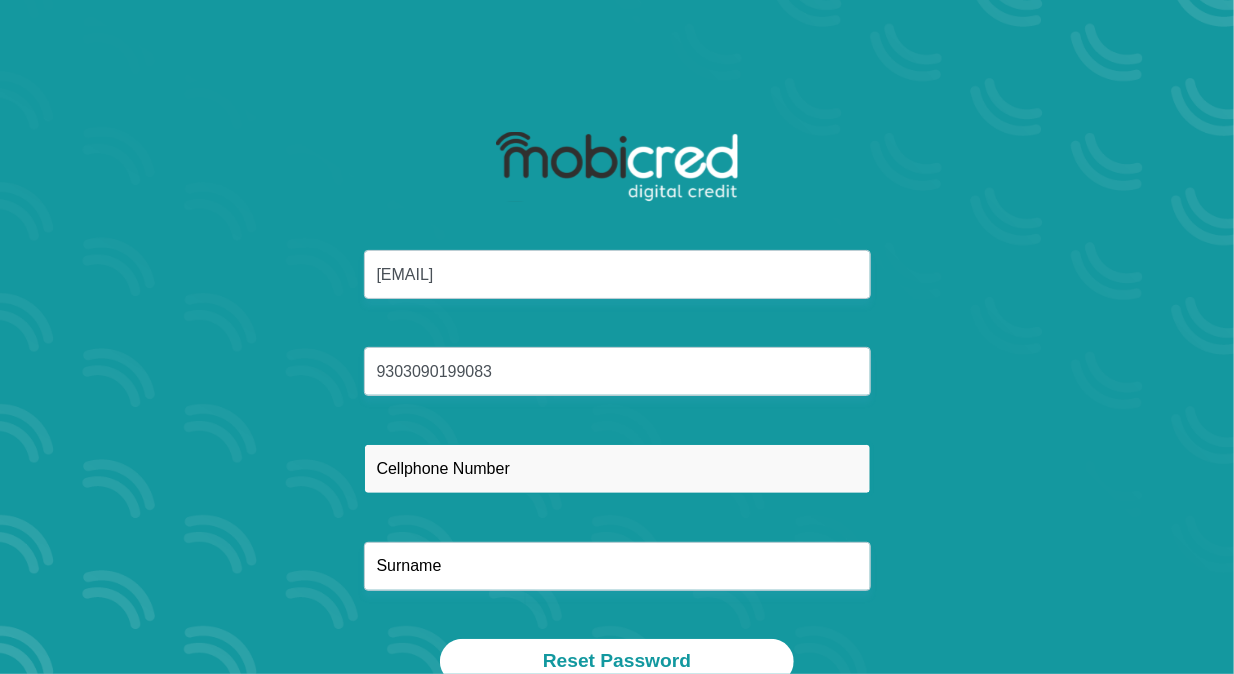 click at bounding box center (617, 468) 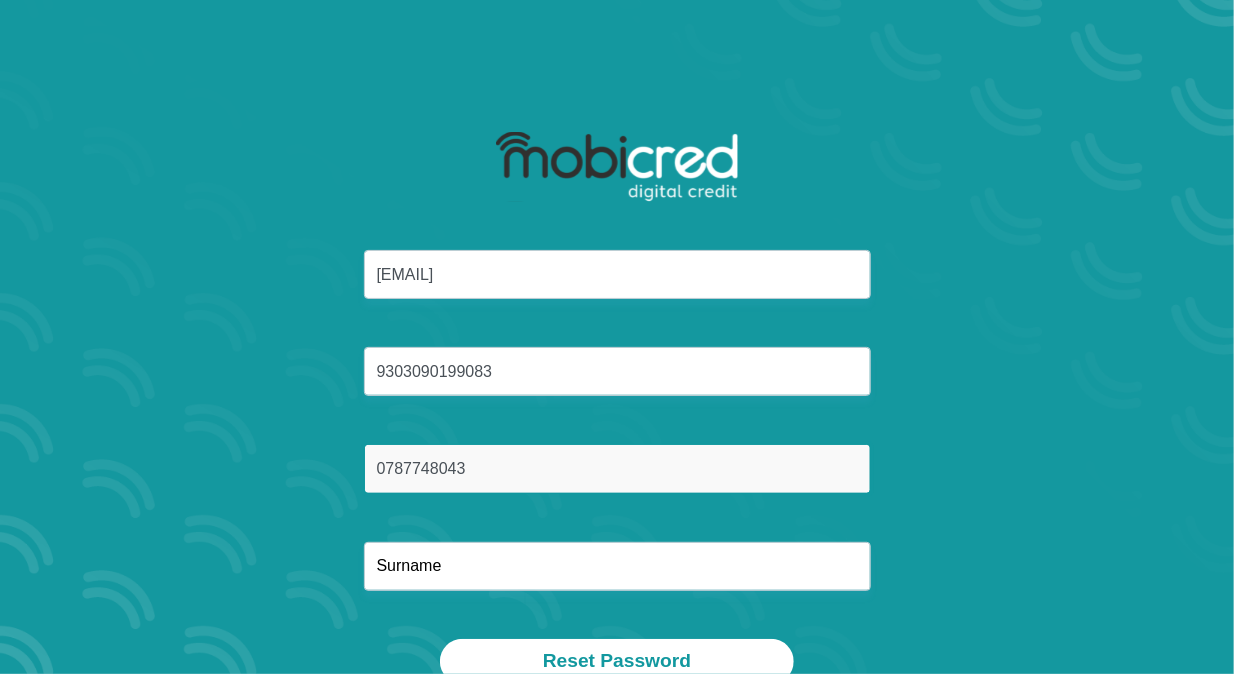type on "0787748043" 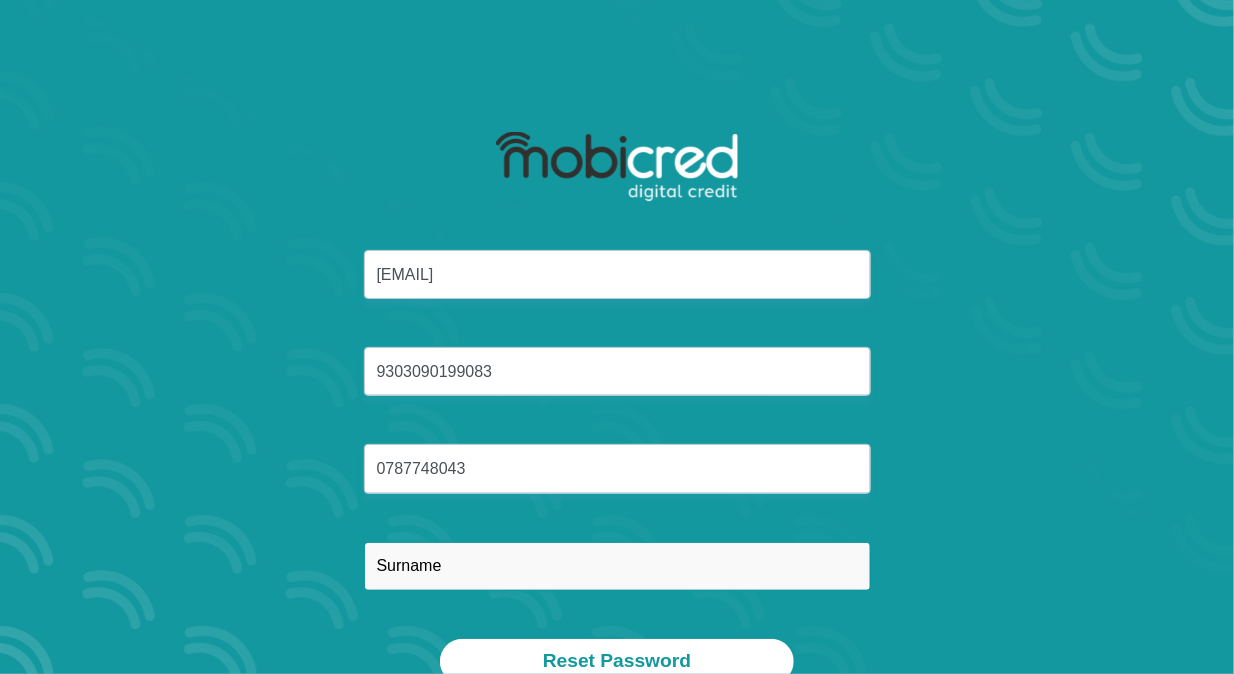 click at bounding box center (617, 566) 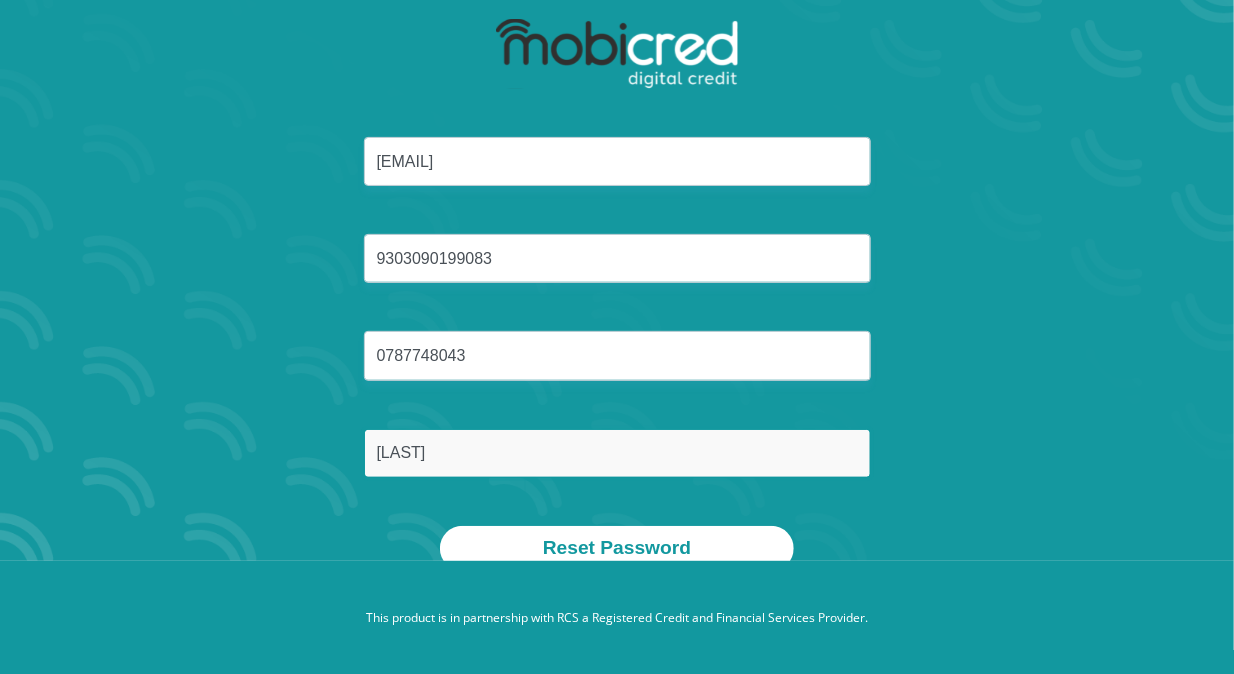 scroll, scrollTop: 114, scrollLeft: 0, axis: vertical 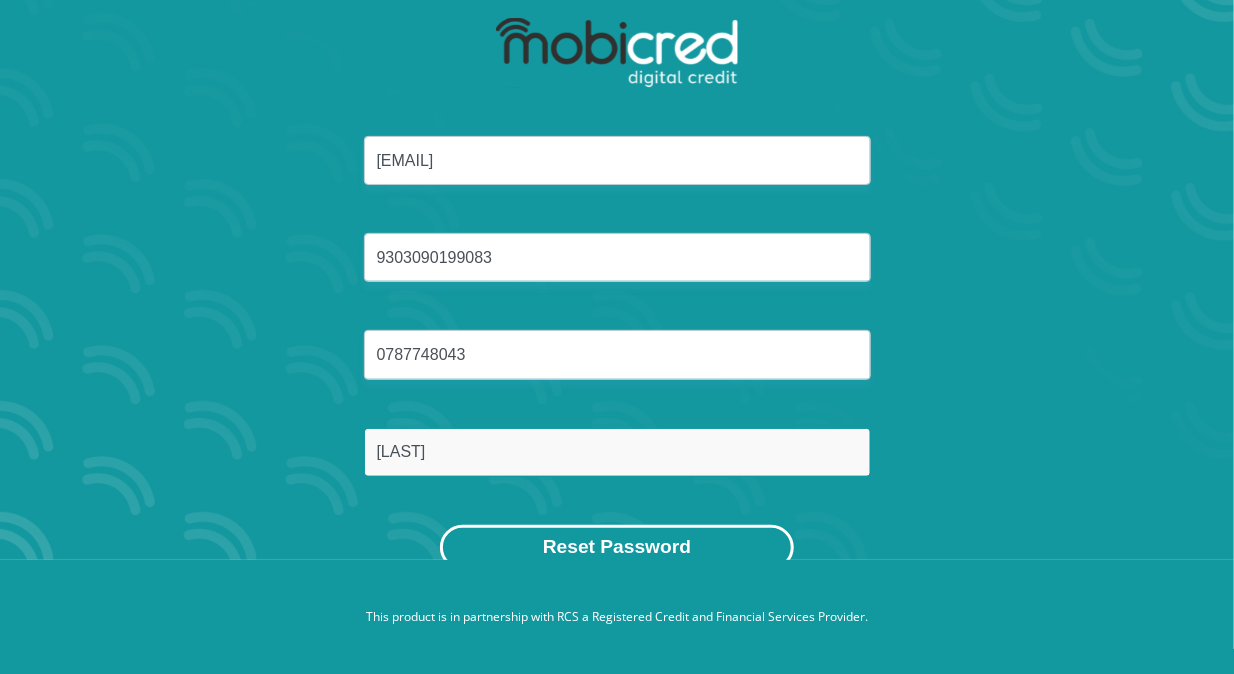 type on "Kader" 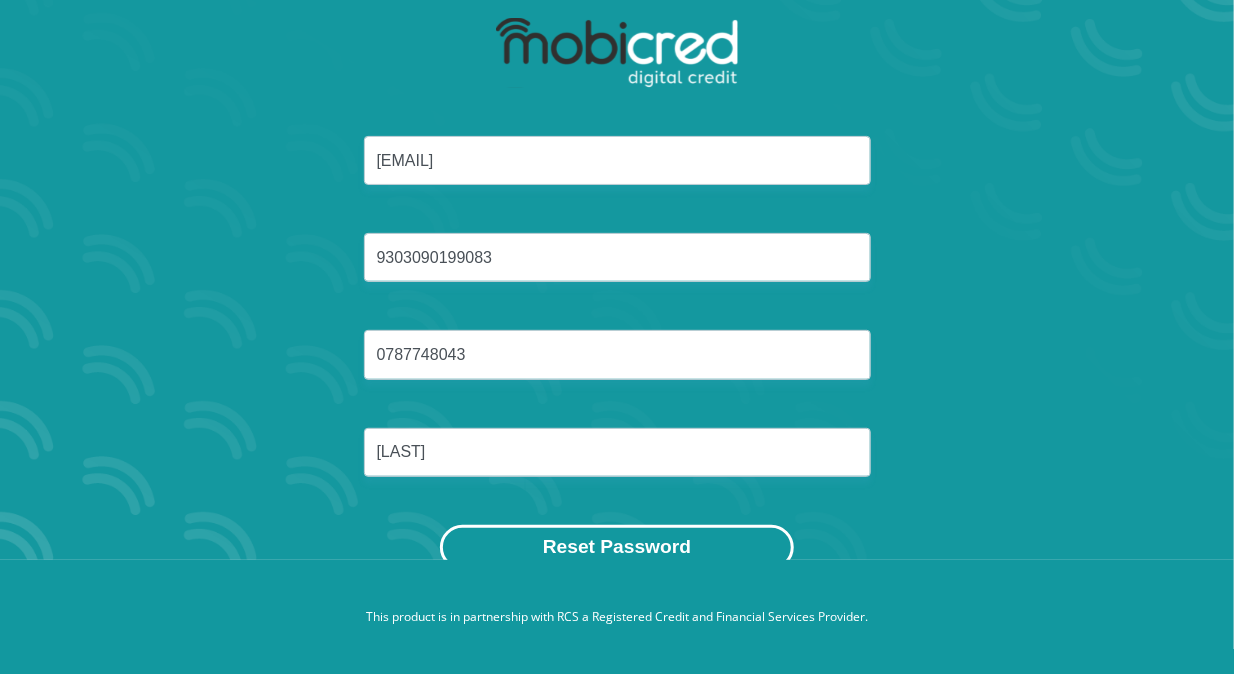 click on "Reset Password" at bounding box center [617, 547] 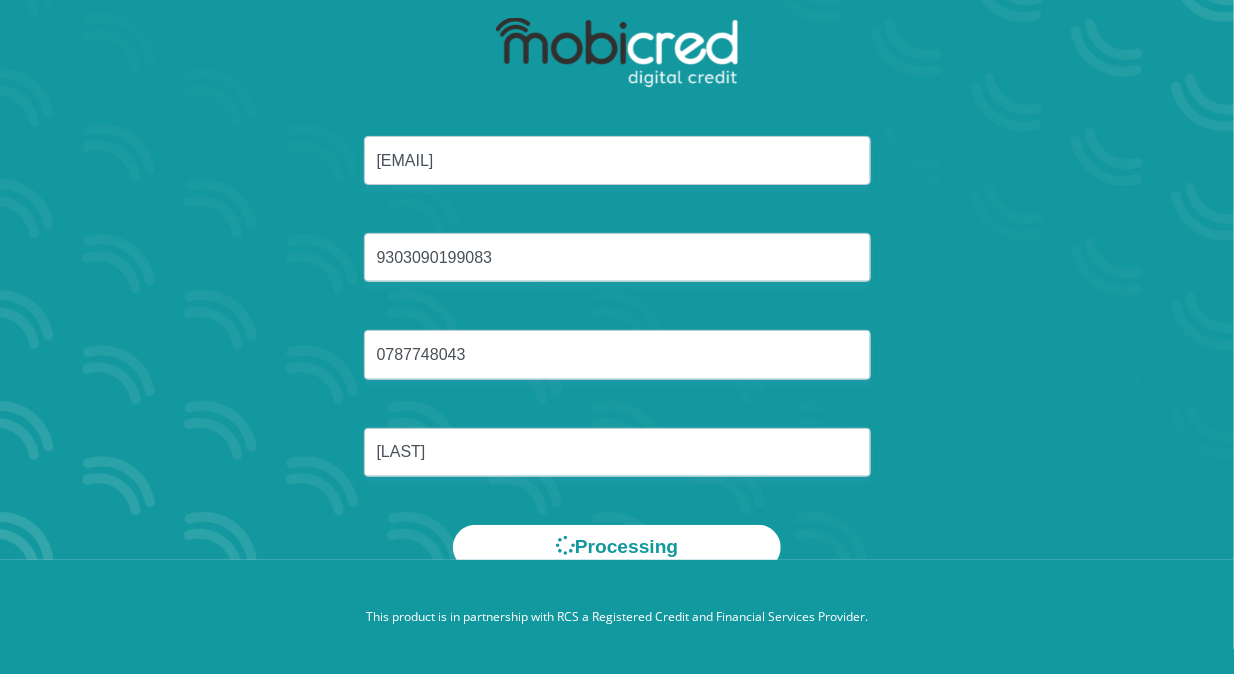 scroll, scrollTop: 0, scrollLeft: 0, axis: both 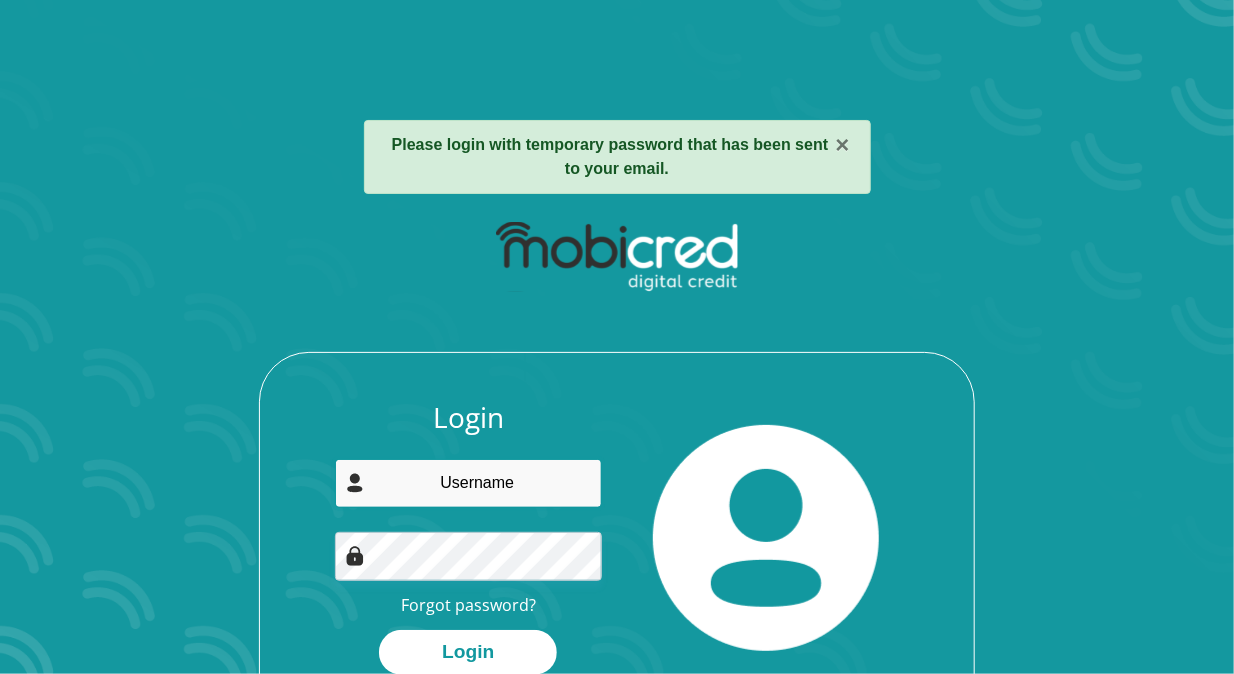 click at bounding box center [469, 483] 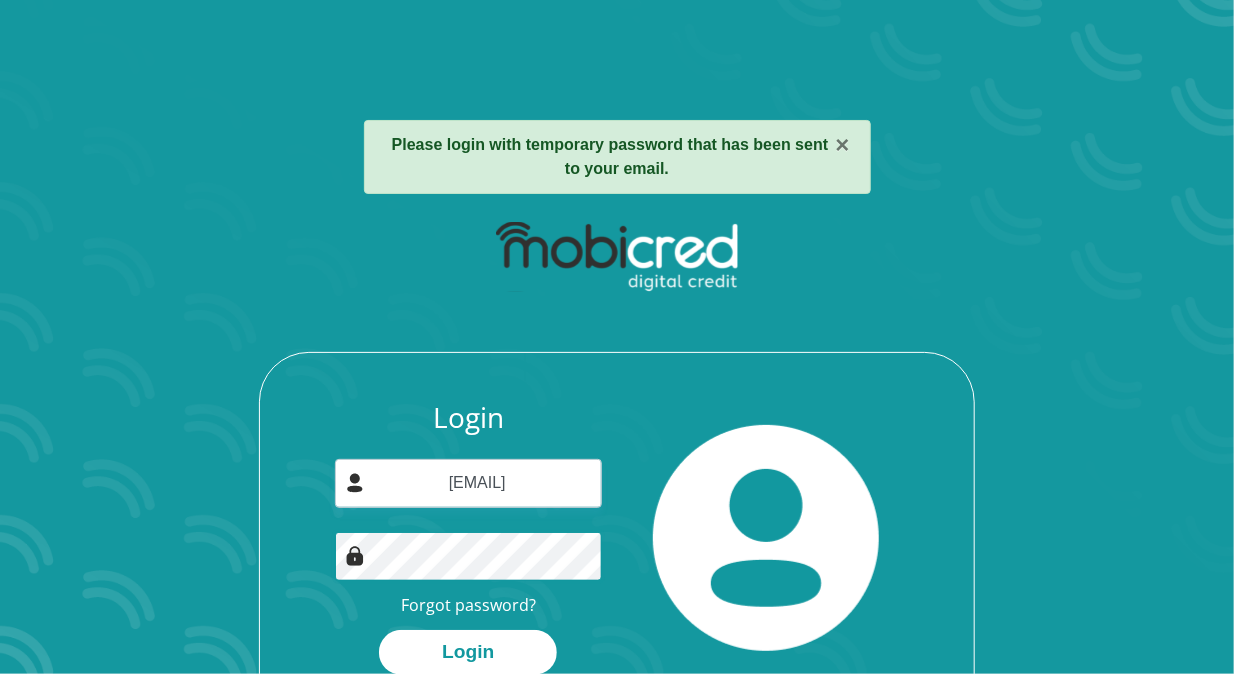 scroll, scrollTop: 0, scrollLeft: 0, axis: both 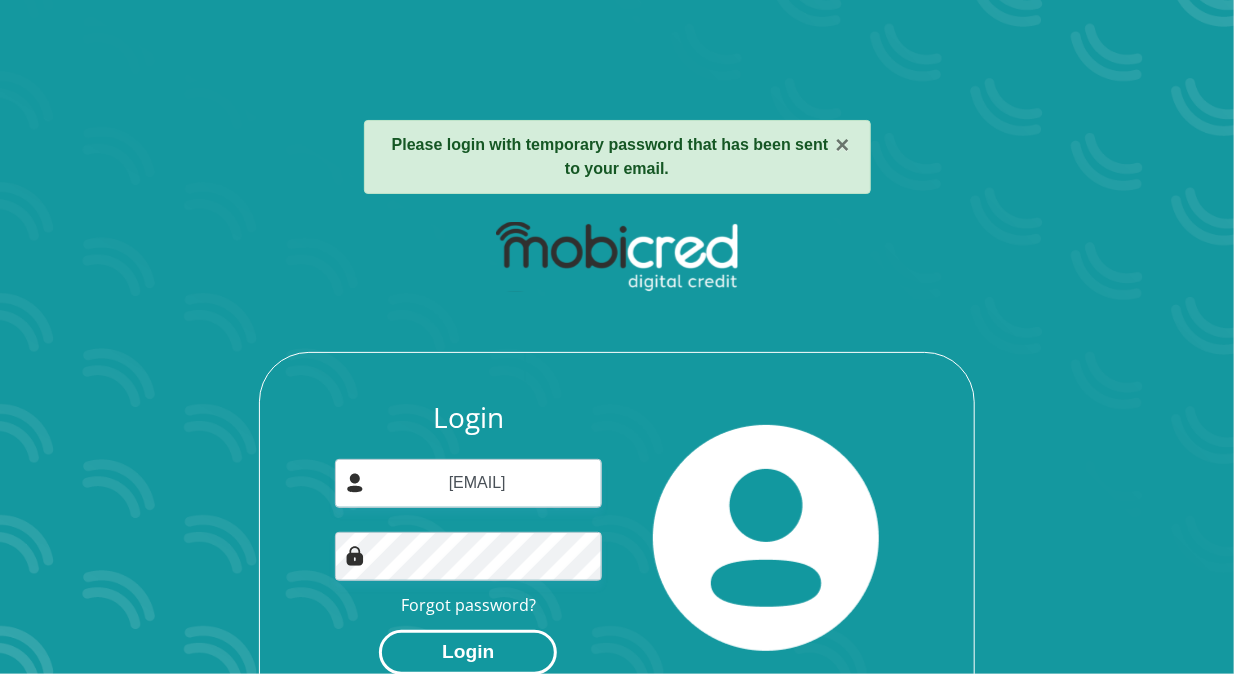 click on "Login" at bounding box center (468, 652) 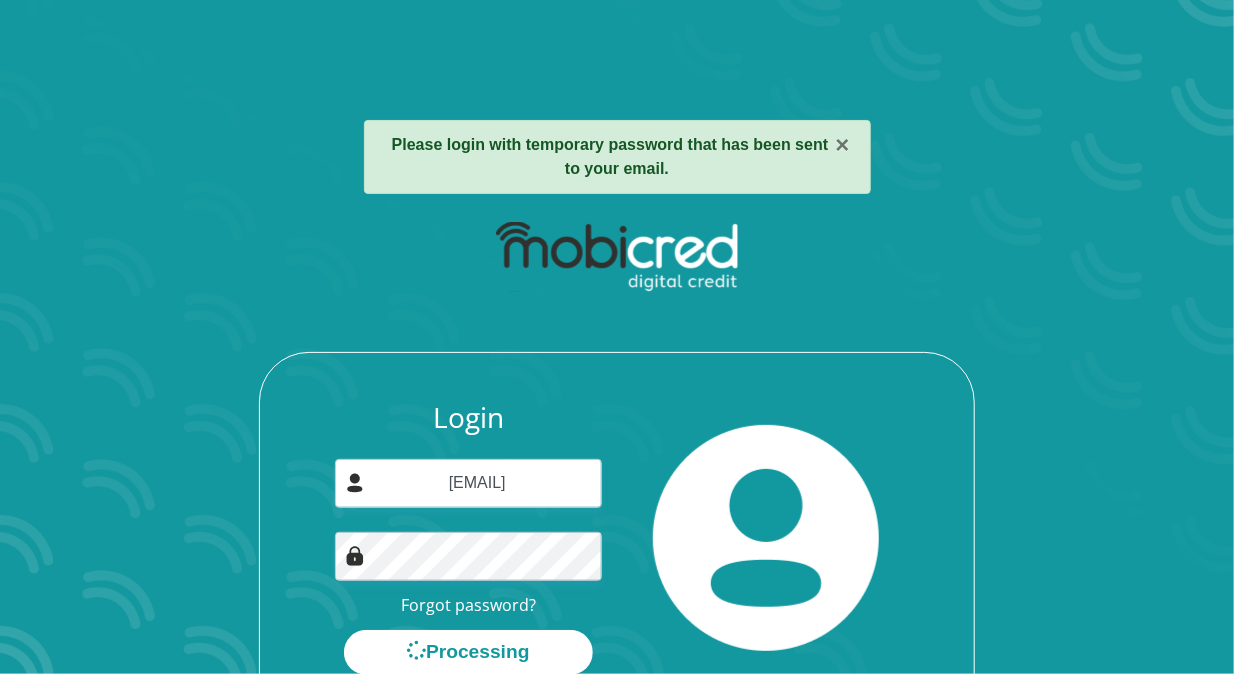 scroll, scrollTop: 0, scrollLeft: 0, axis: both 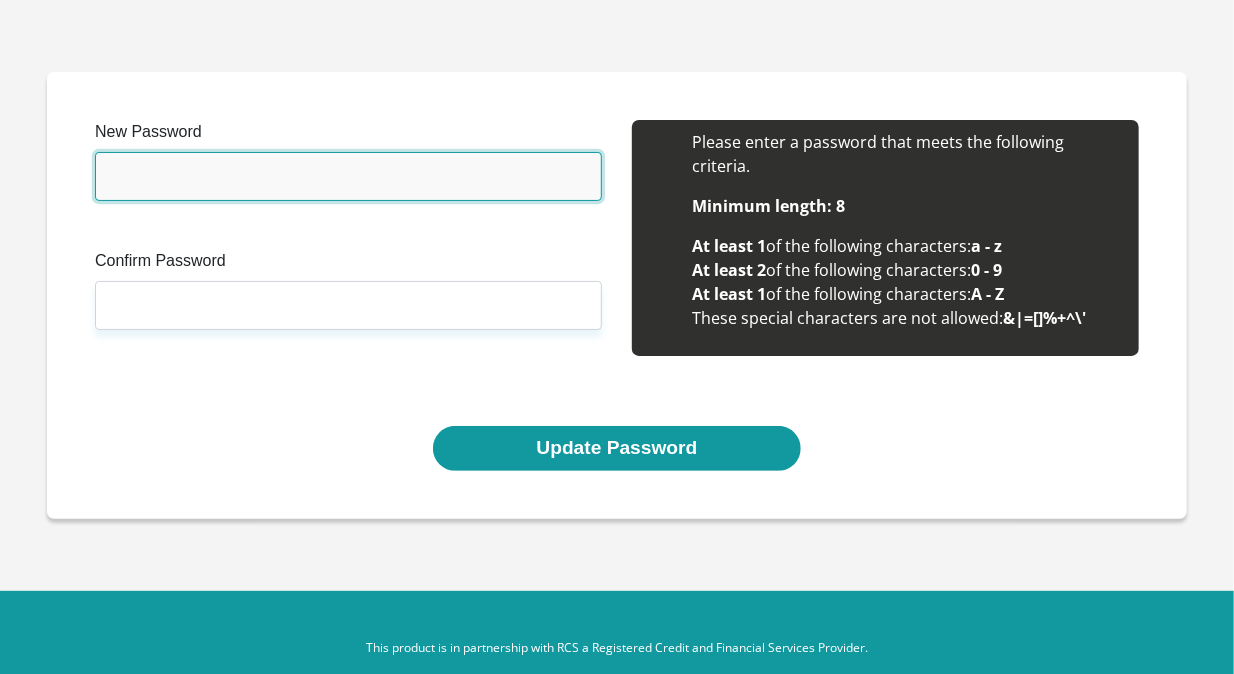 click on "New Password" at bounding box center (348, 176) 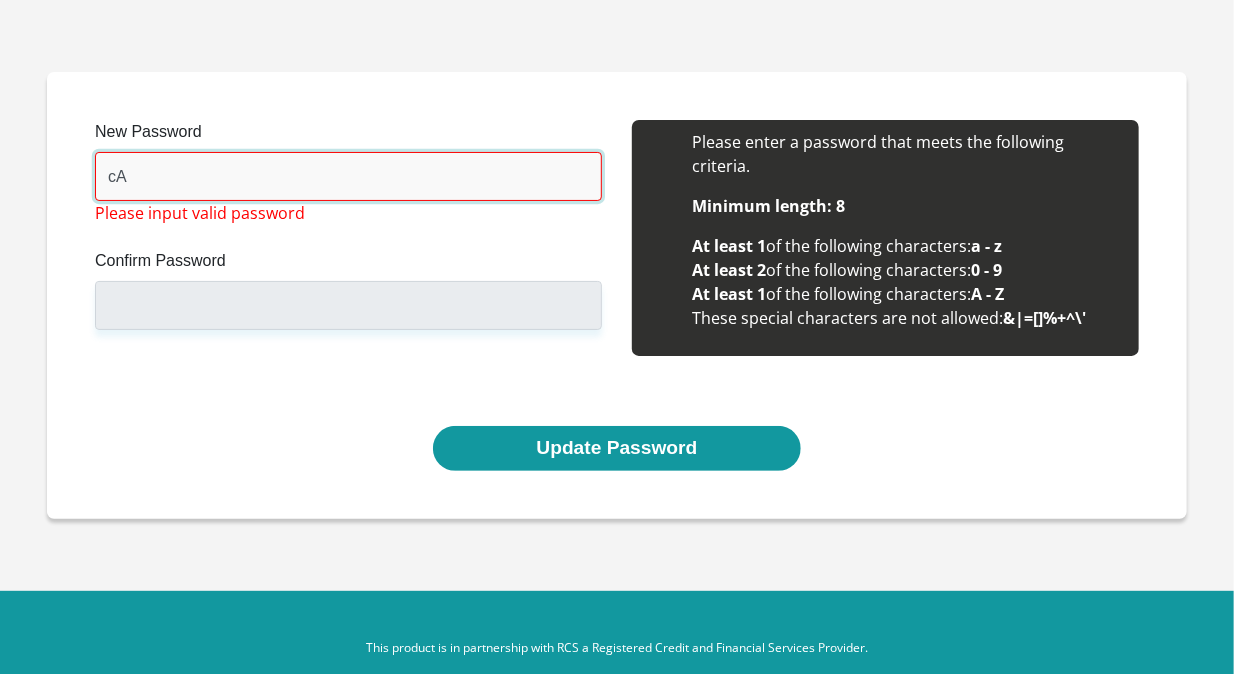 type on "c" 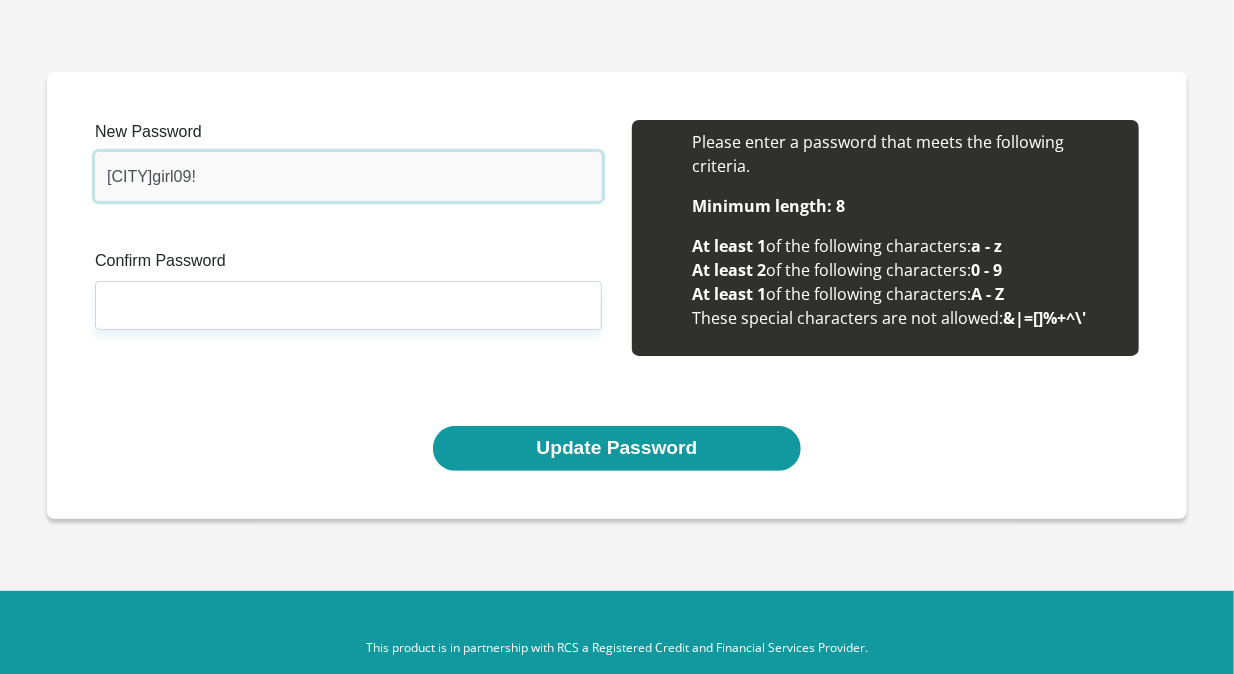 type on "[CITY]girl09!" 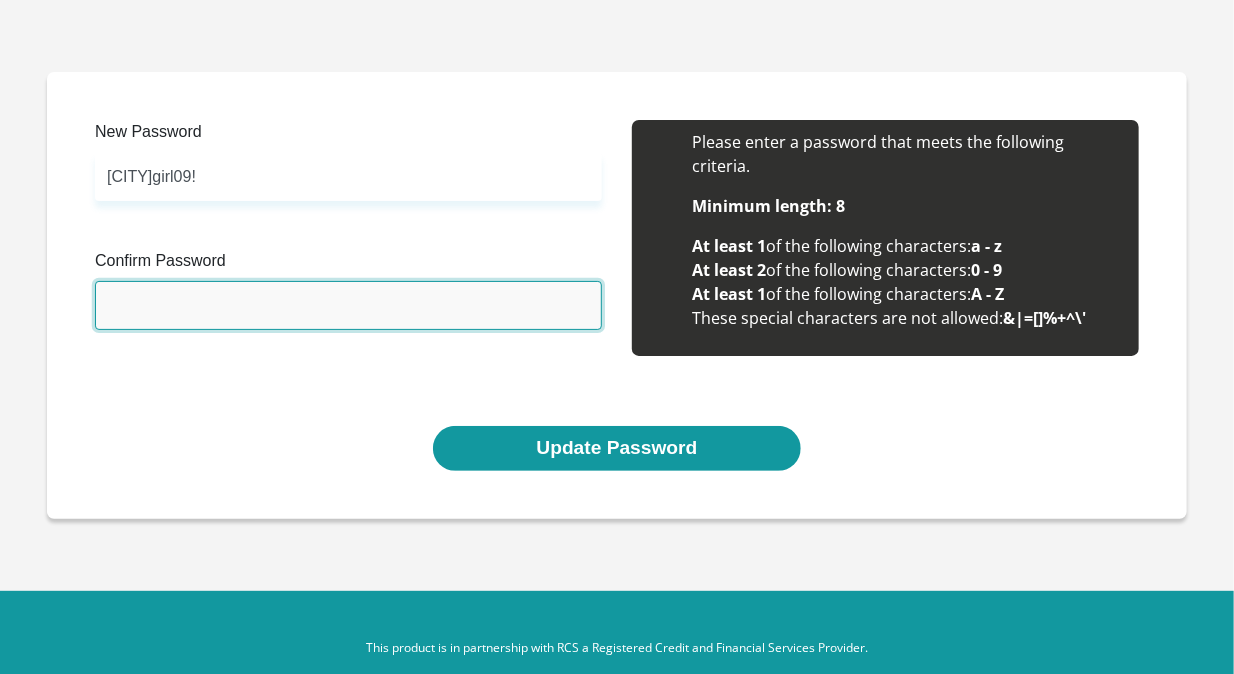 click on "Confirm Password" at bounding box center (348, 305) 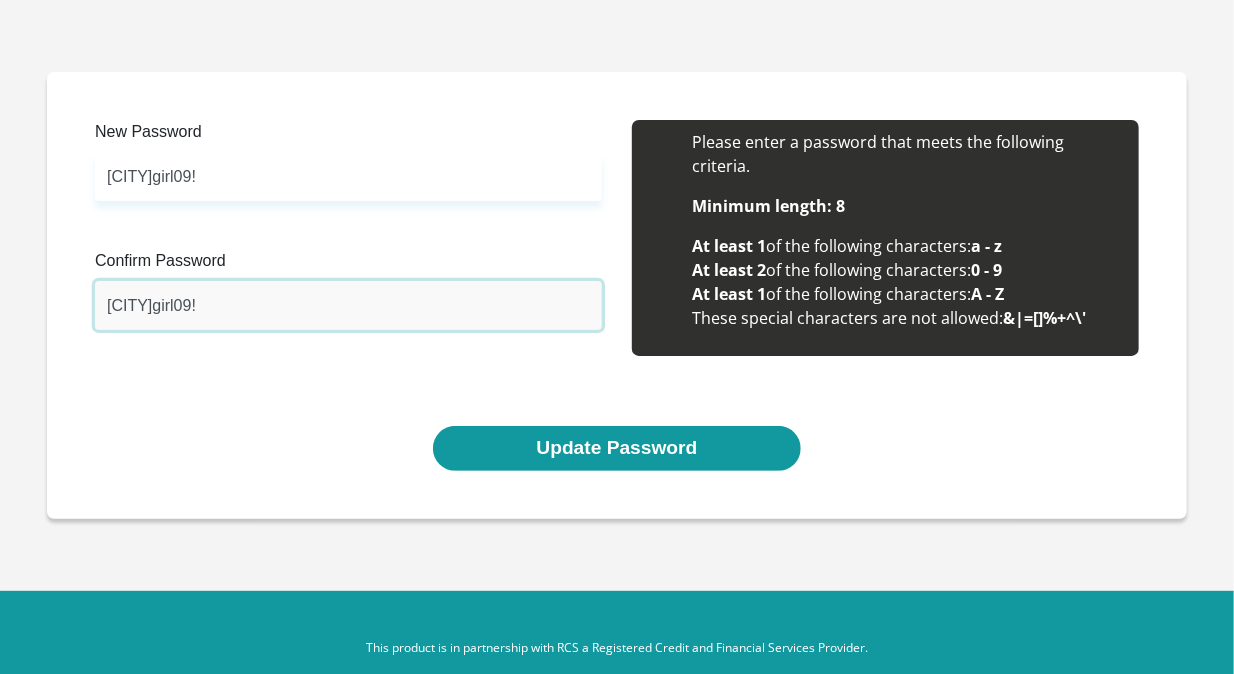 type on "[CITY]girl09!" 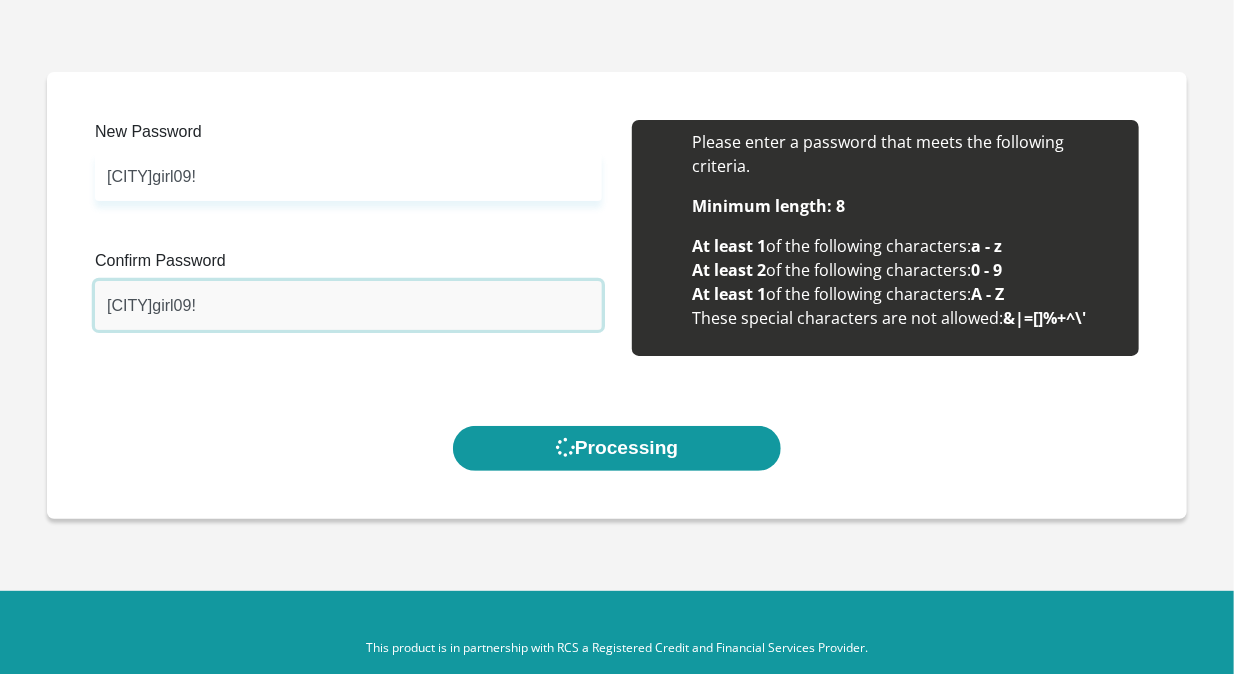 scroll, scrollTop: 0, scrollLeft: 0, axis: both 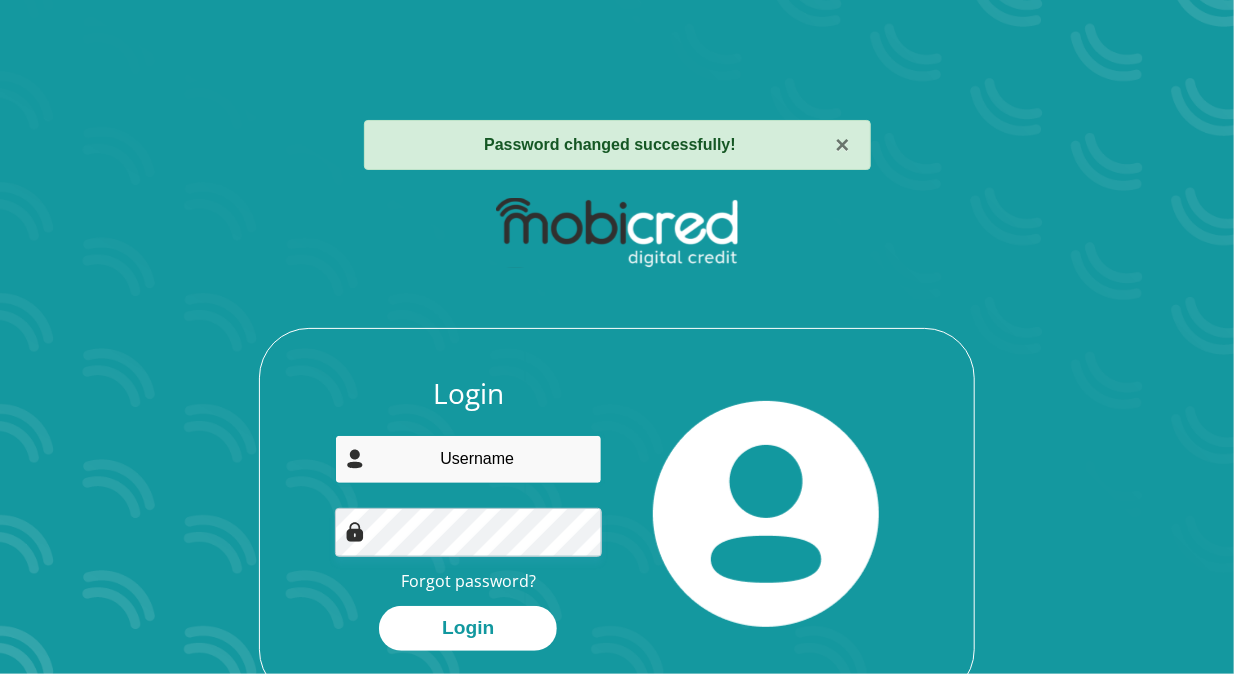 click at bounding box center [469, 459] 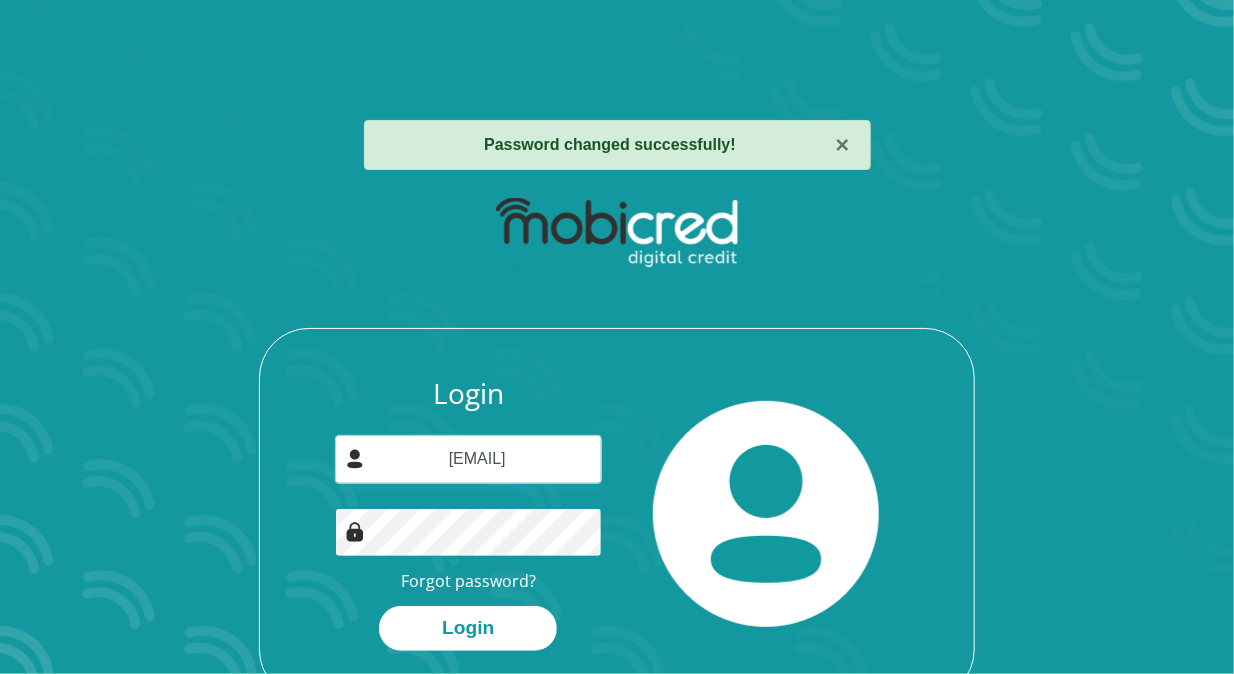 click on "Login" at bounding box center [468, 628] 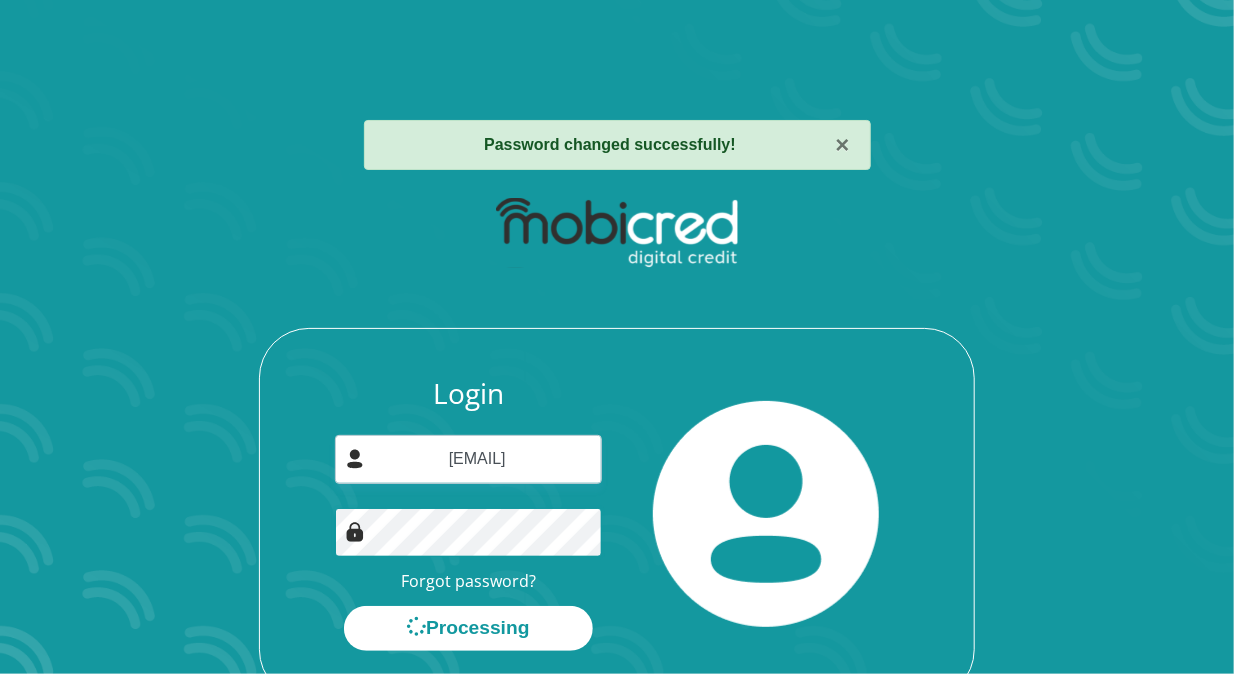 scroll, scrollTop: 0, scrollLeft: 0, axis: both 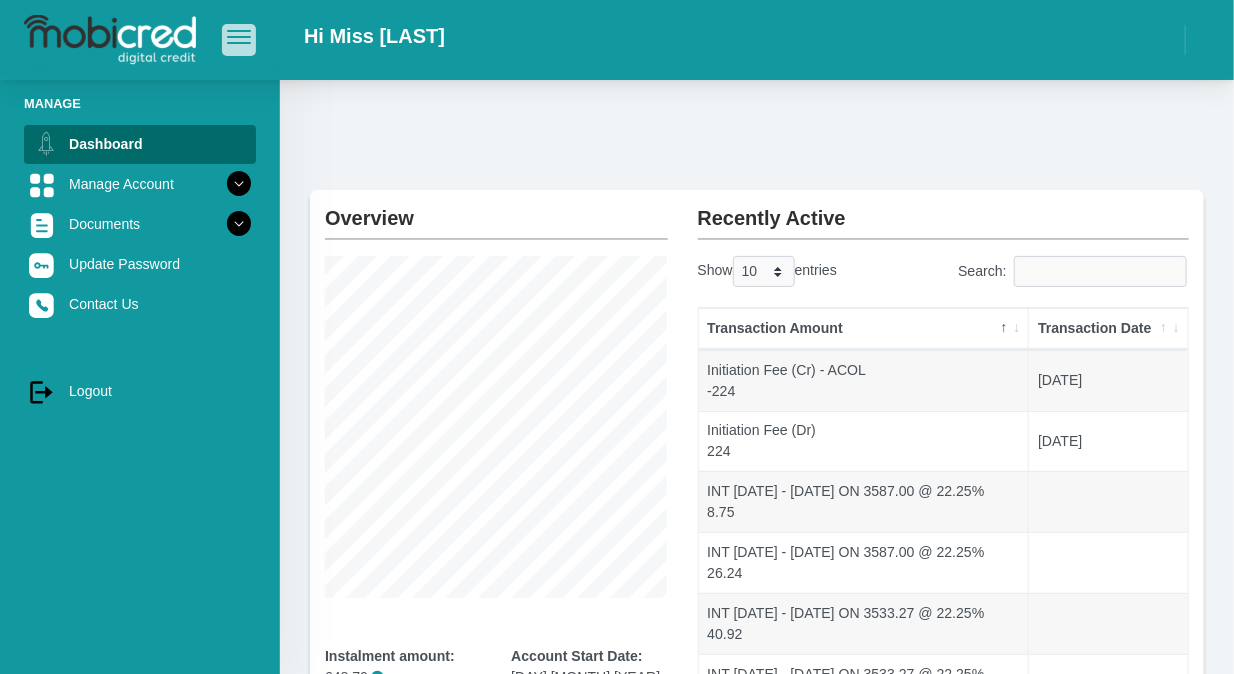 click at bounding box center [239, 37] 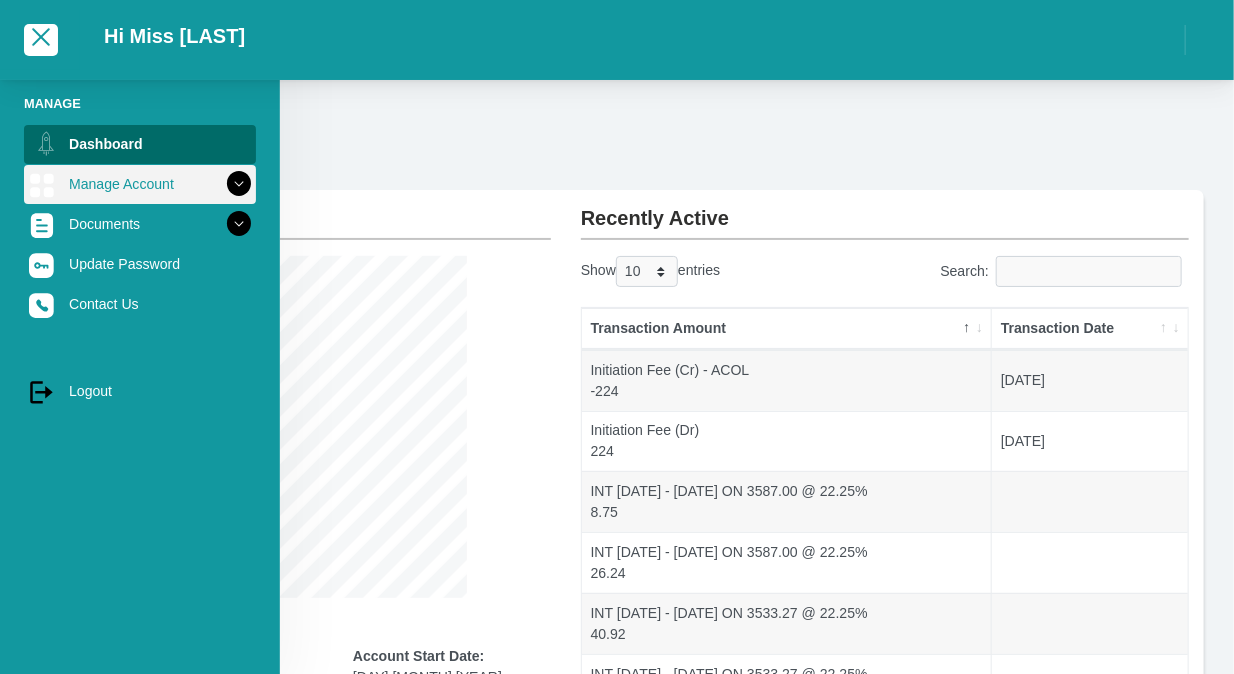 click on "Manage Account" at bounding box center [140, 184] 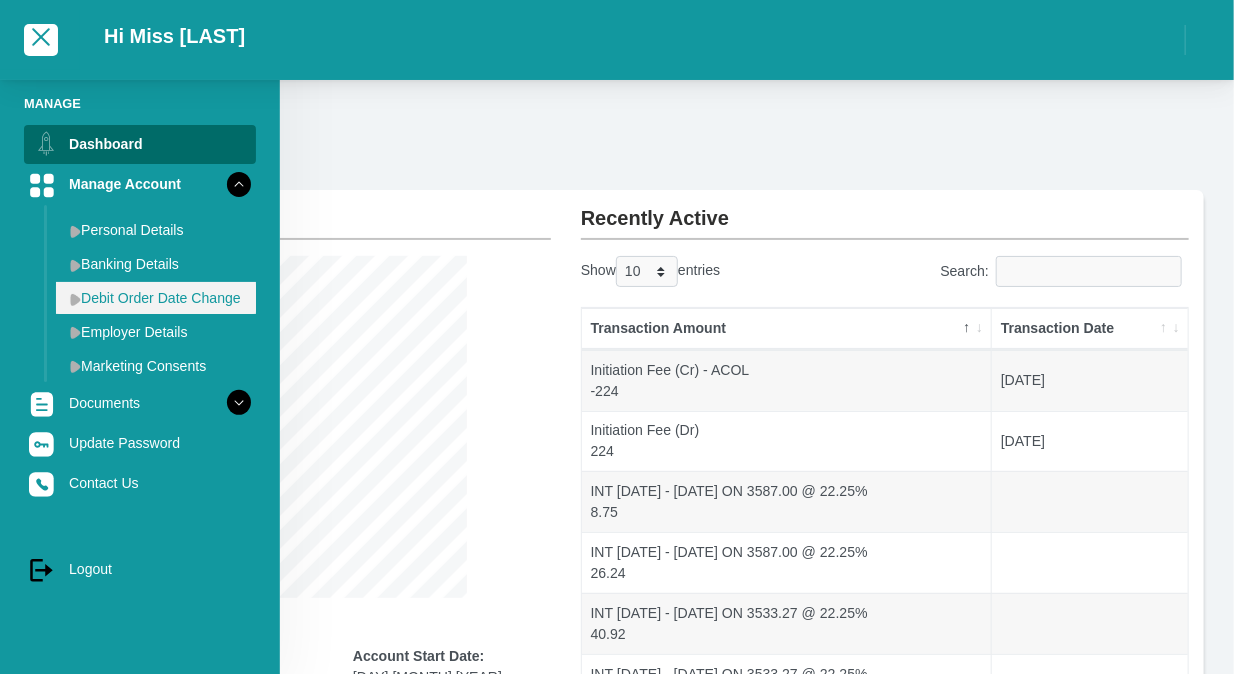 click on "Debit Order Date Change" at bounding box center [156, 298] 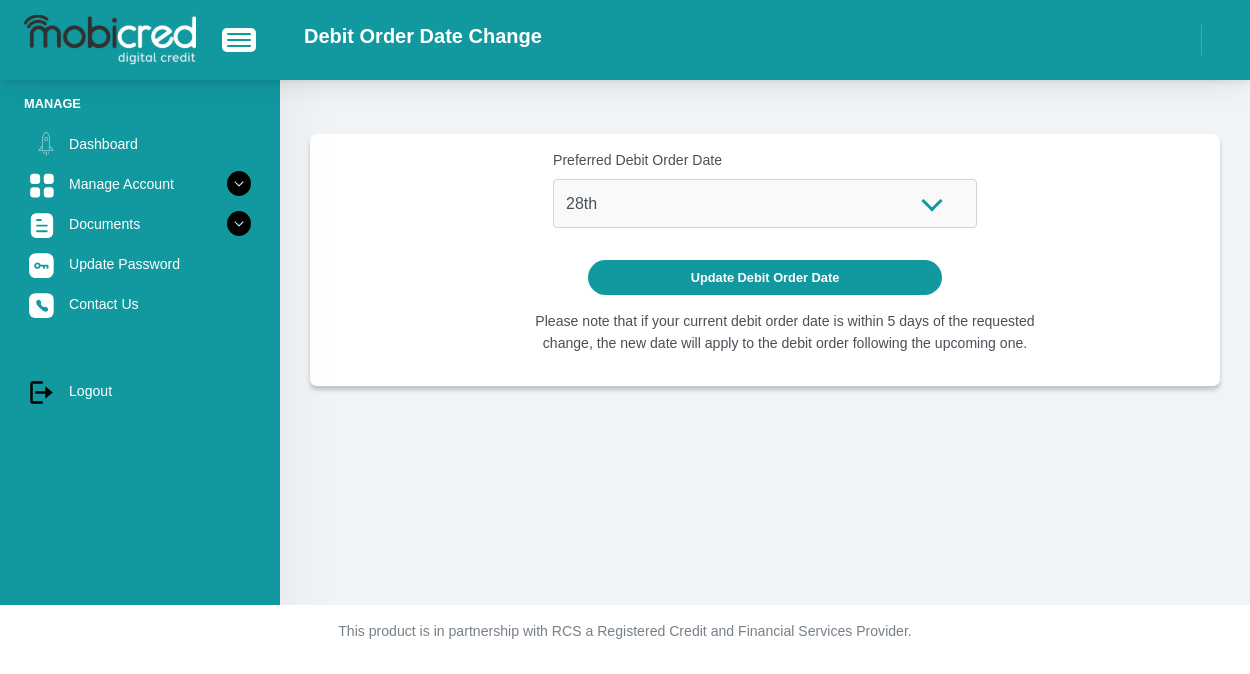 scroll, scrollTop: 0, scrollLeft: 0, axis: both 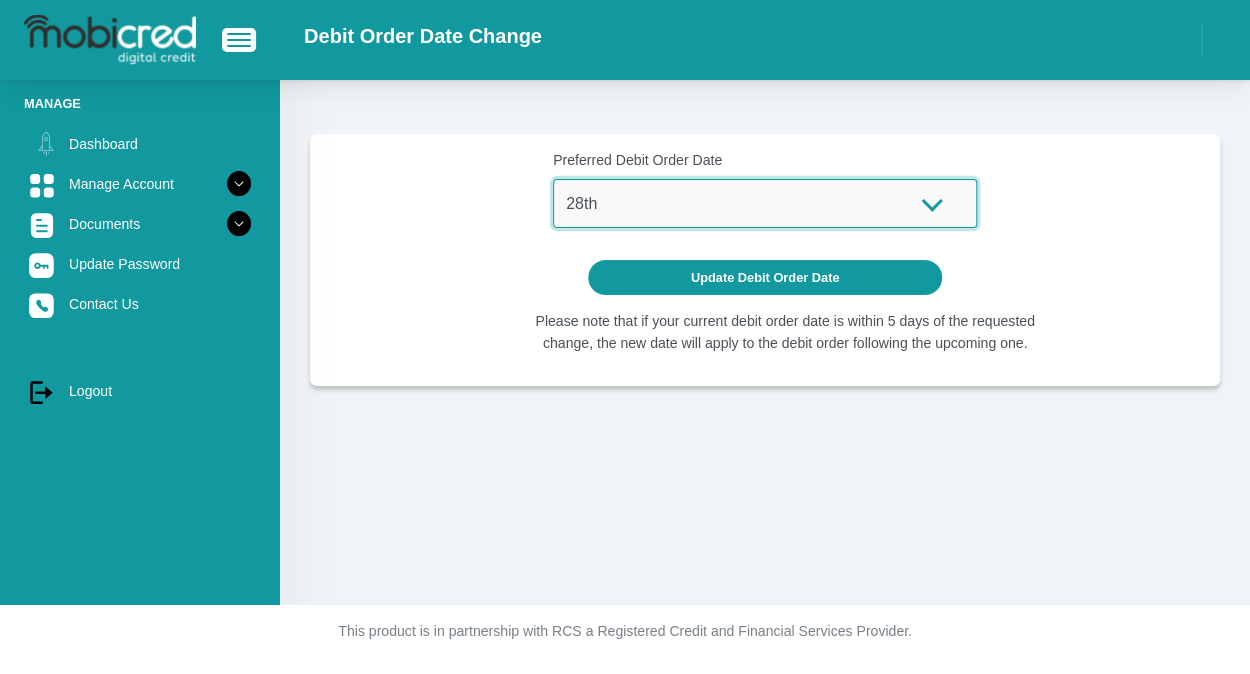 click on "1st
2nd
3rd
4th
5th
7th
18th
19th
20th
21st
22nd
23rd
24th
25th
26th
27th
28th
29th
30th" at bounding box center [765, 203] 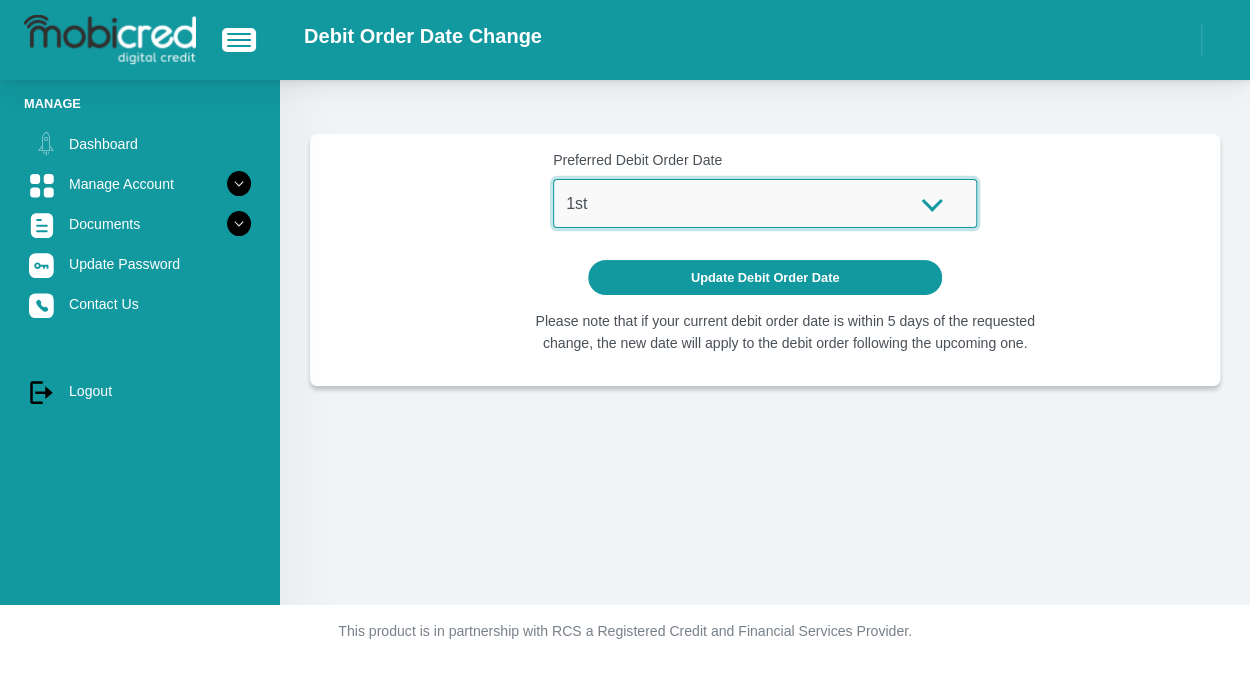 click on "1st
2nd
3rd
4th
5th
7th
18th
19th
20th
21st
22nd
23rd
24th
25th
26th
27th
28th
29th
30th" at bounding box center (765, 203) 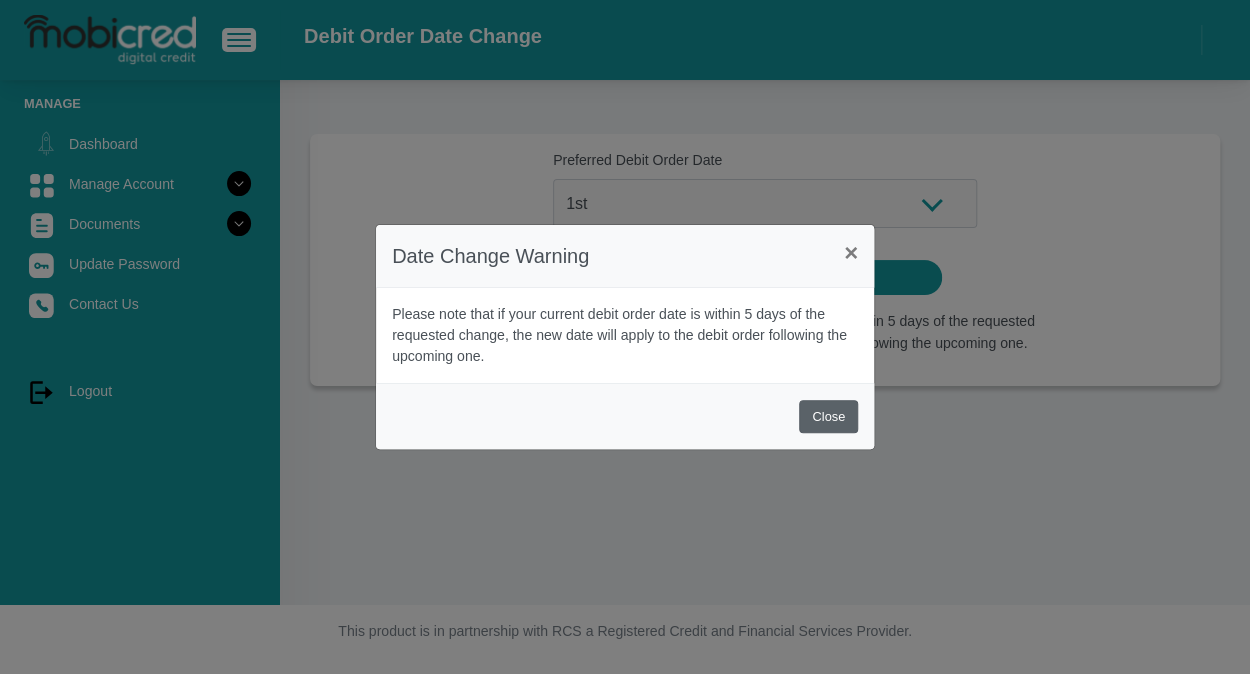 click on "Close" at bounding box center (828, 416) 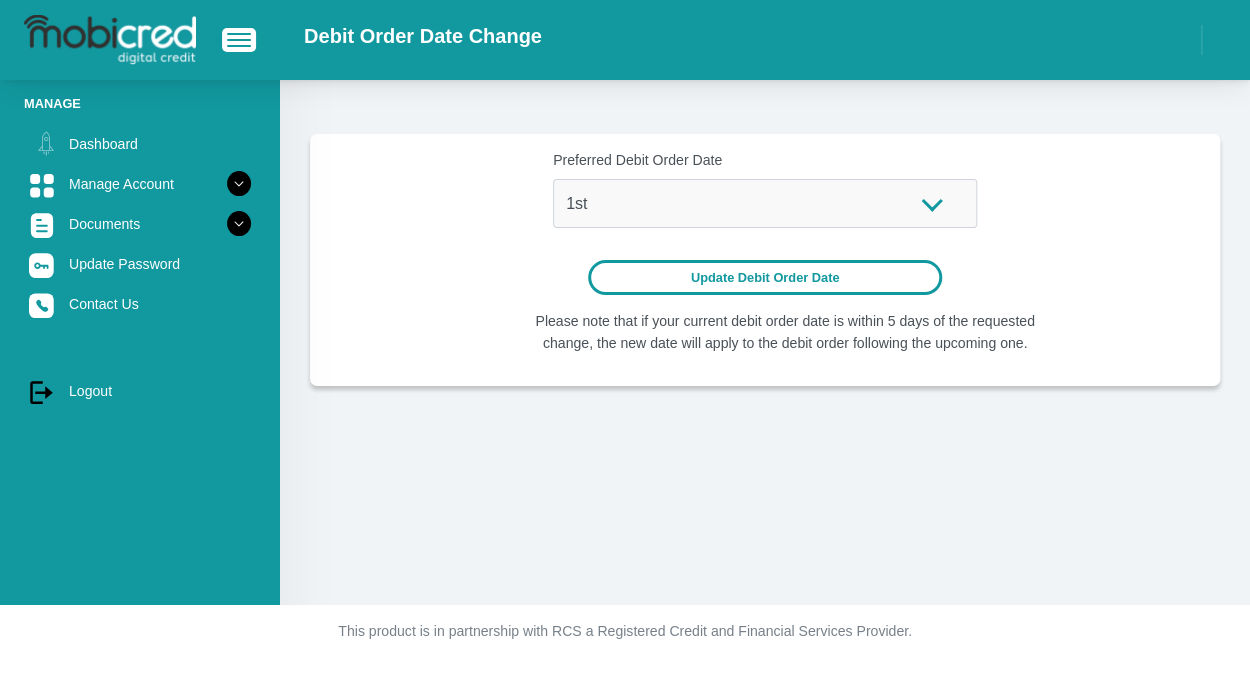 click on "Update Debit Order Date" at bounding box center (765, 277) 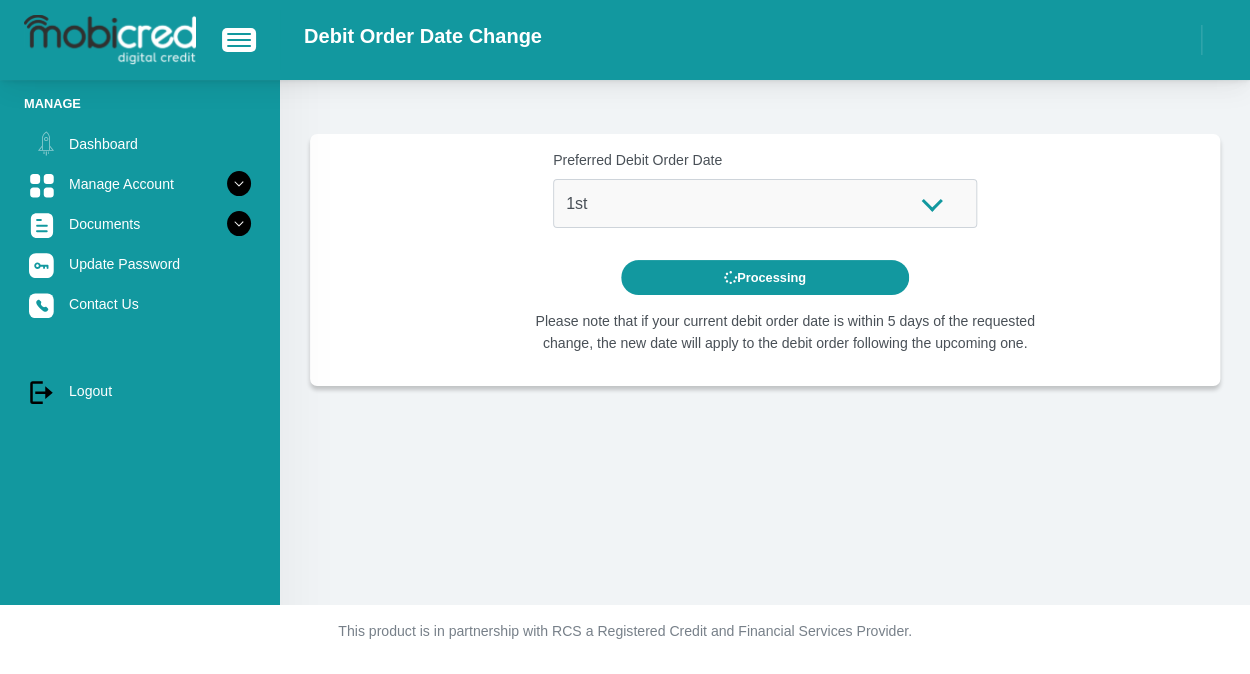 scroll, scrollTop: 0, scrollLeft: 0, axis: both 